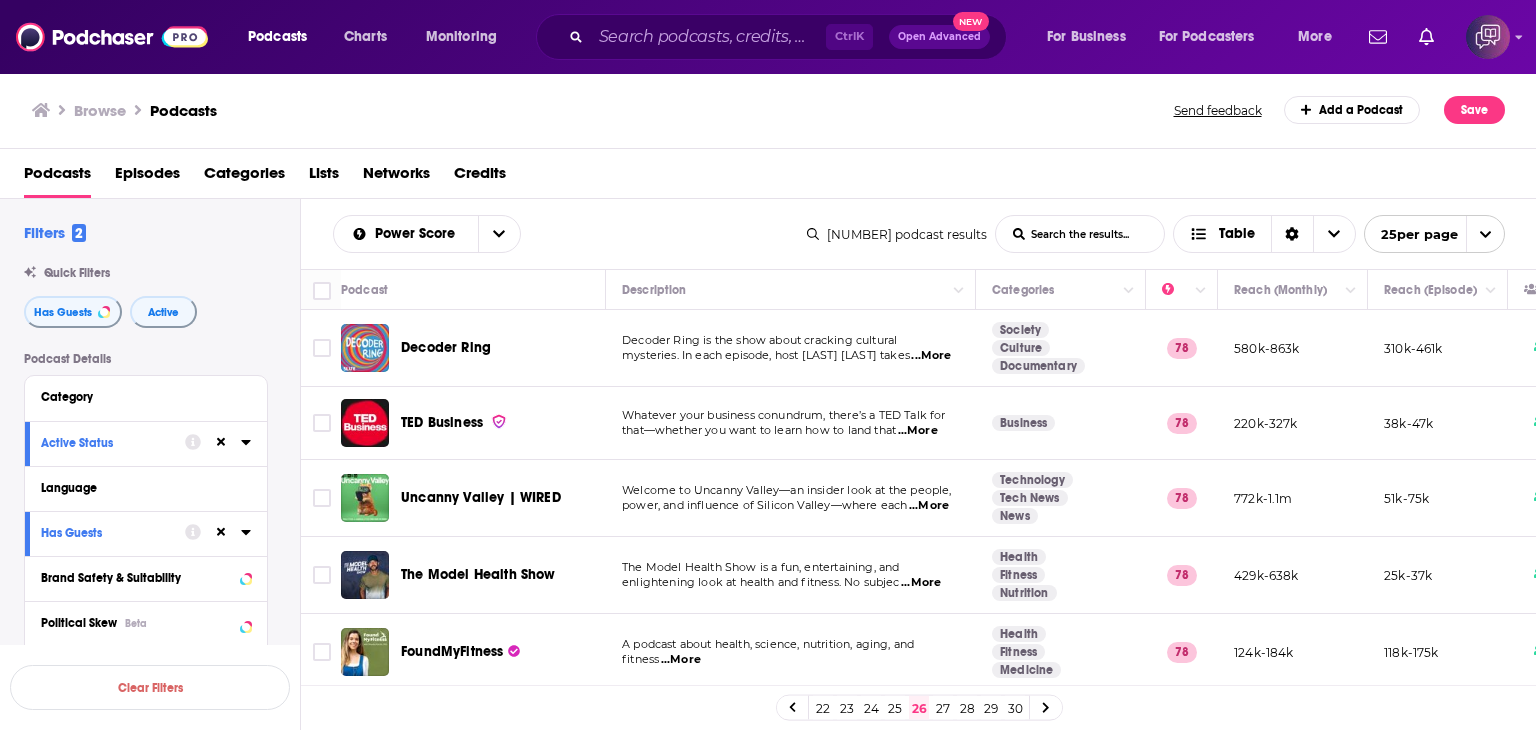 scroll, scrollTop: 0, scrollLeft: 0, axis: both 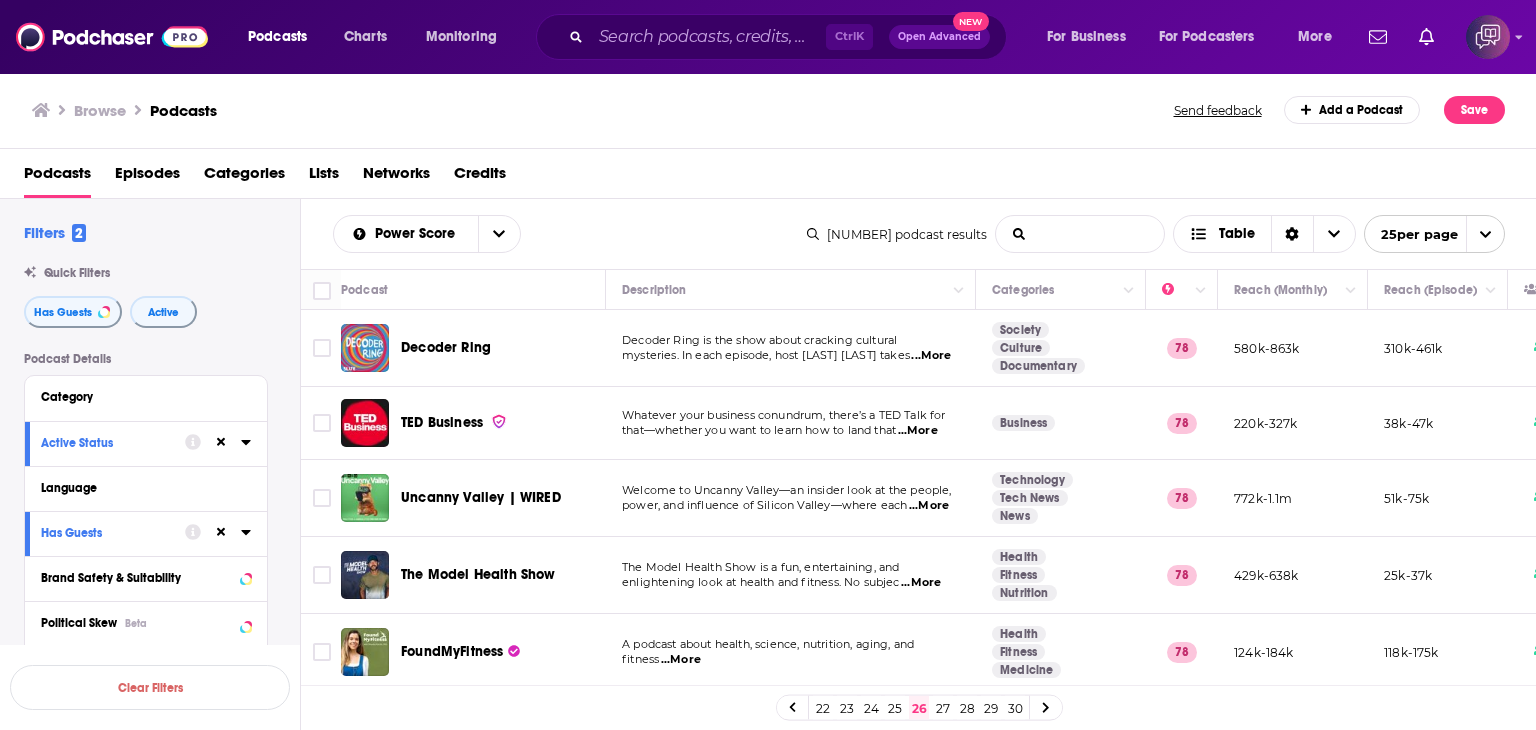 click on "List Search Input" at bounding box center [1080, 234] 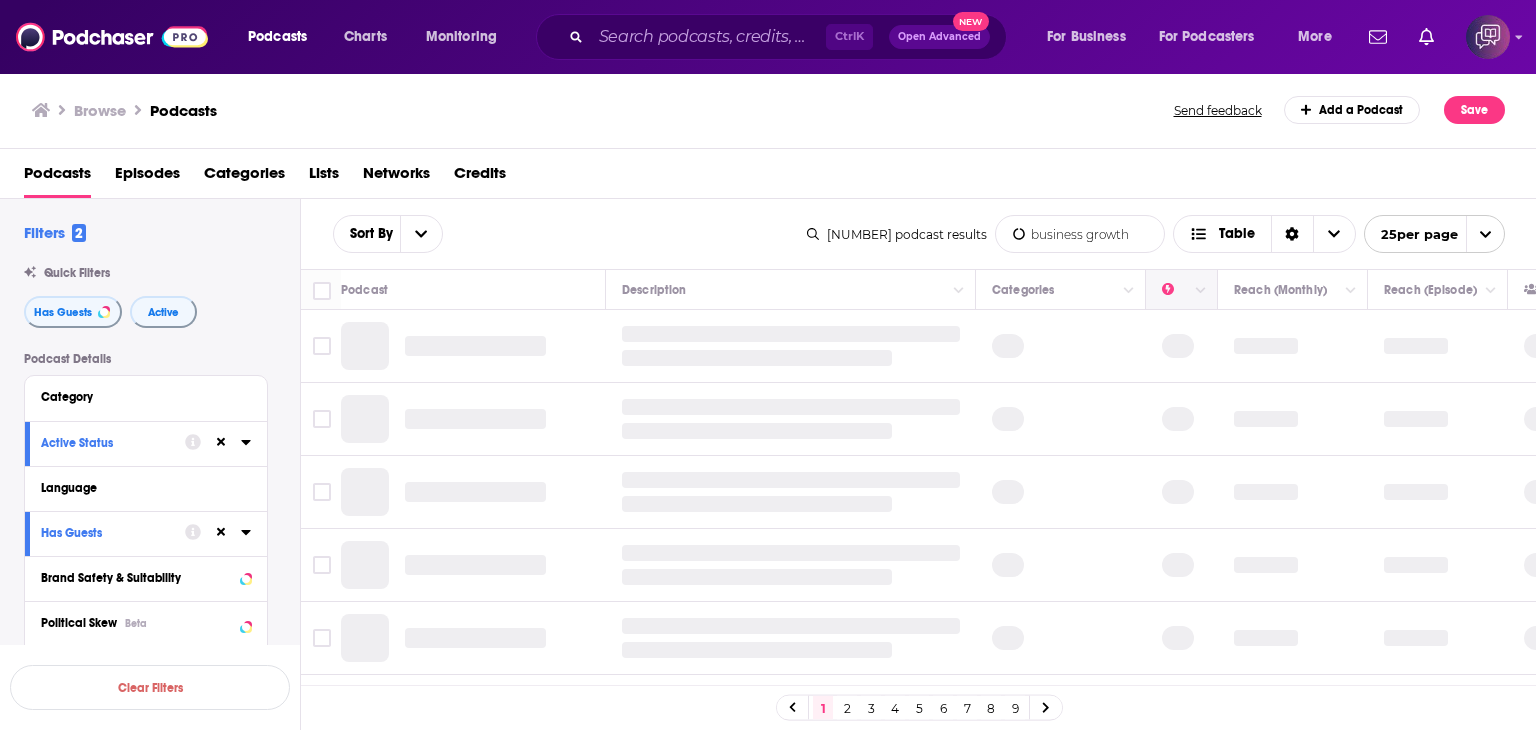 type on "business growth" 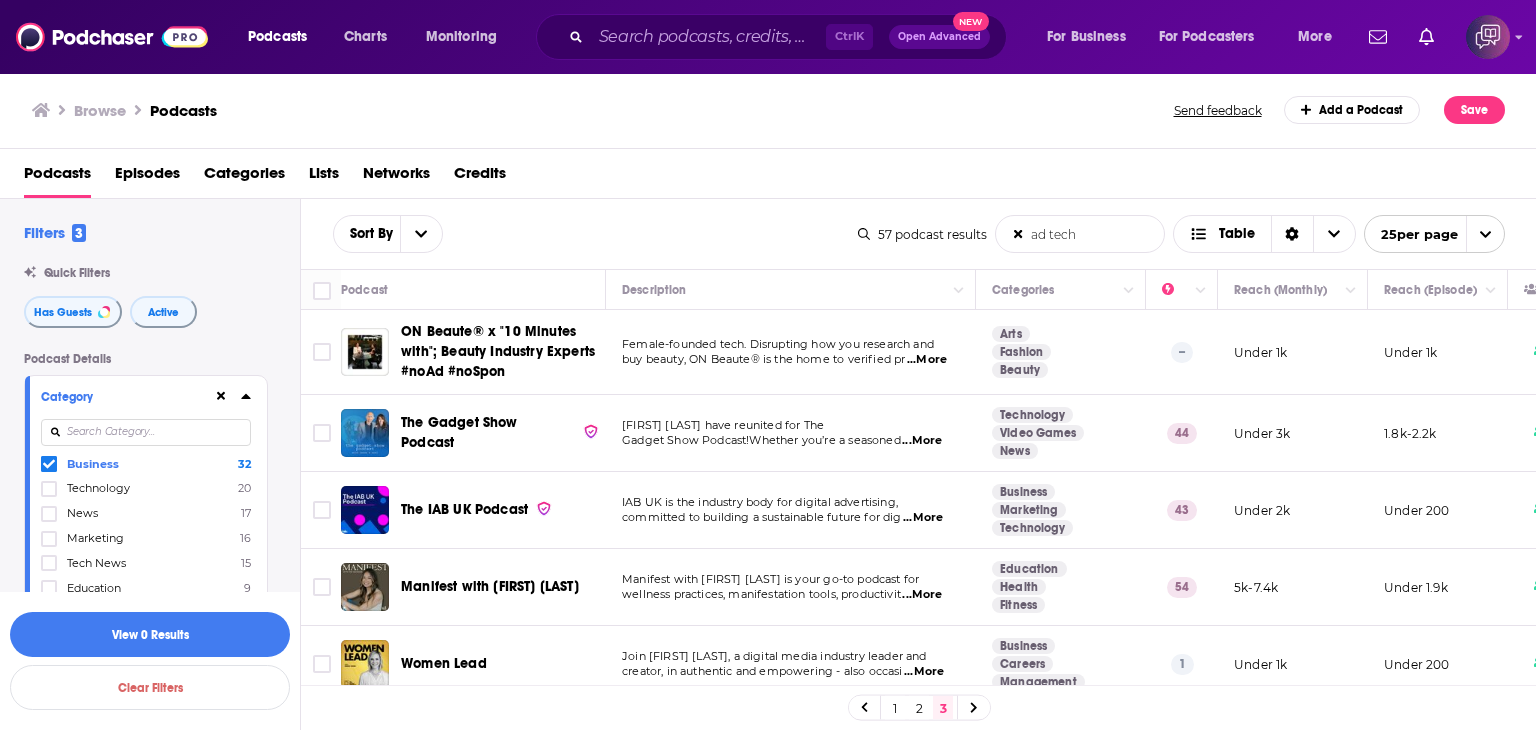 scroll, scrollTop: 0, scrollLeft: 0, axis: both 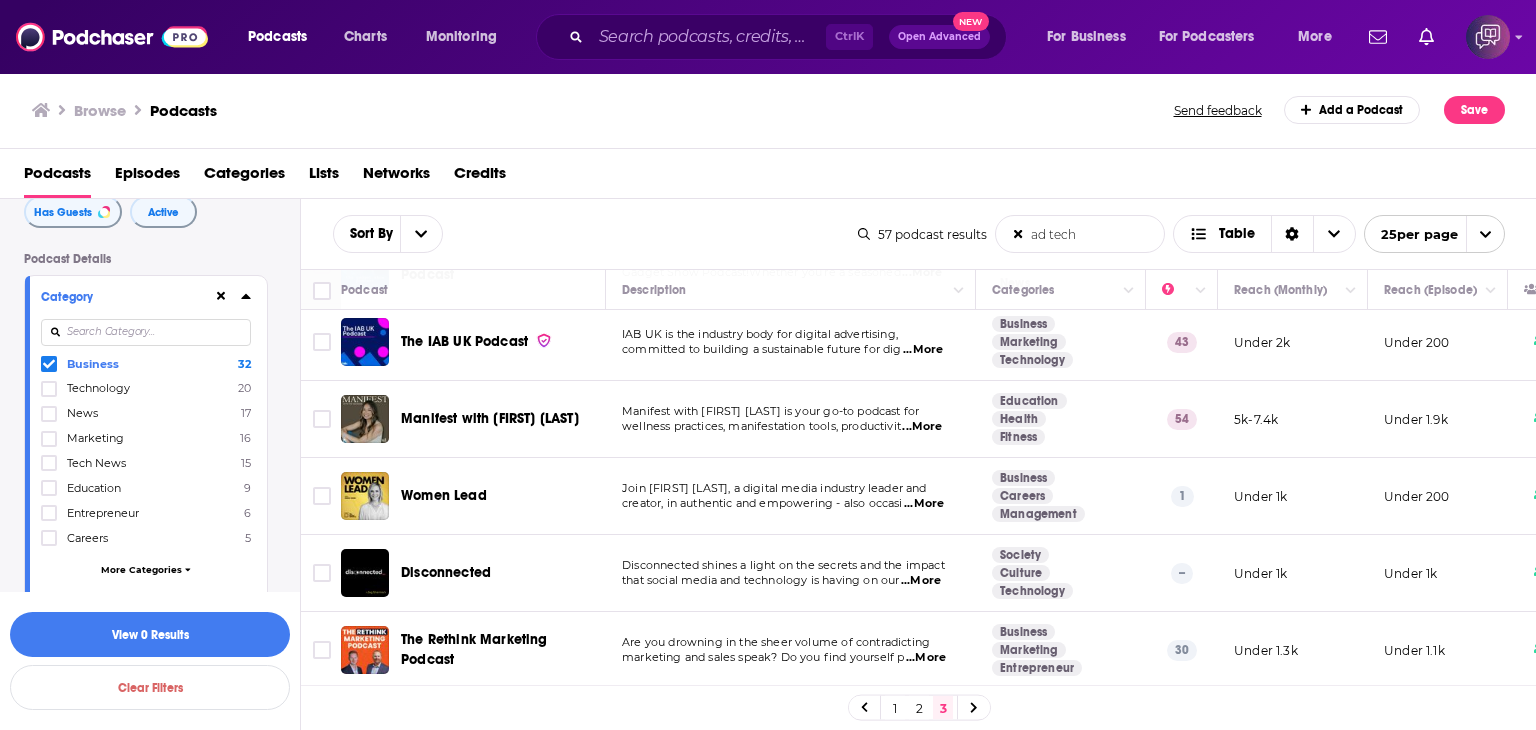 click 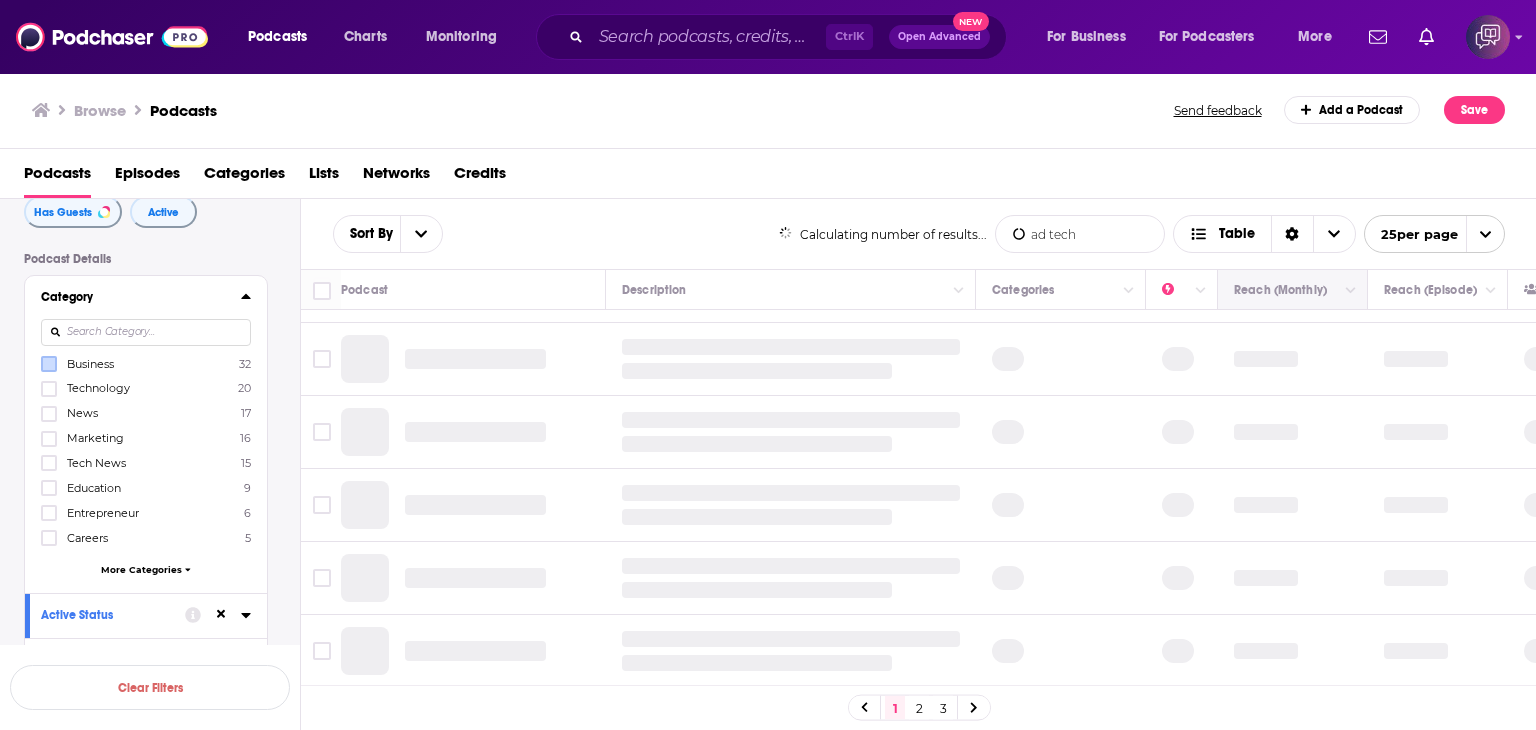 scroll, scrollTop: 0, scrollLeft: 0, axis: both 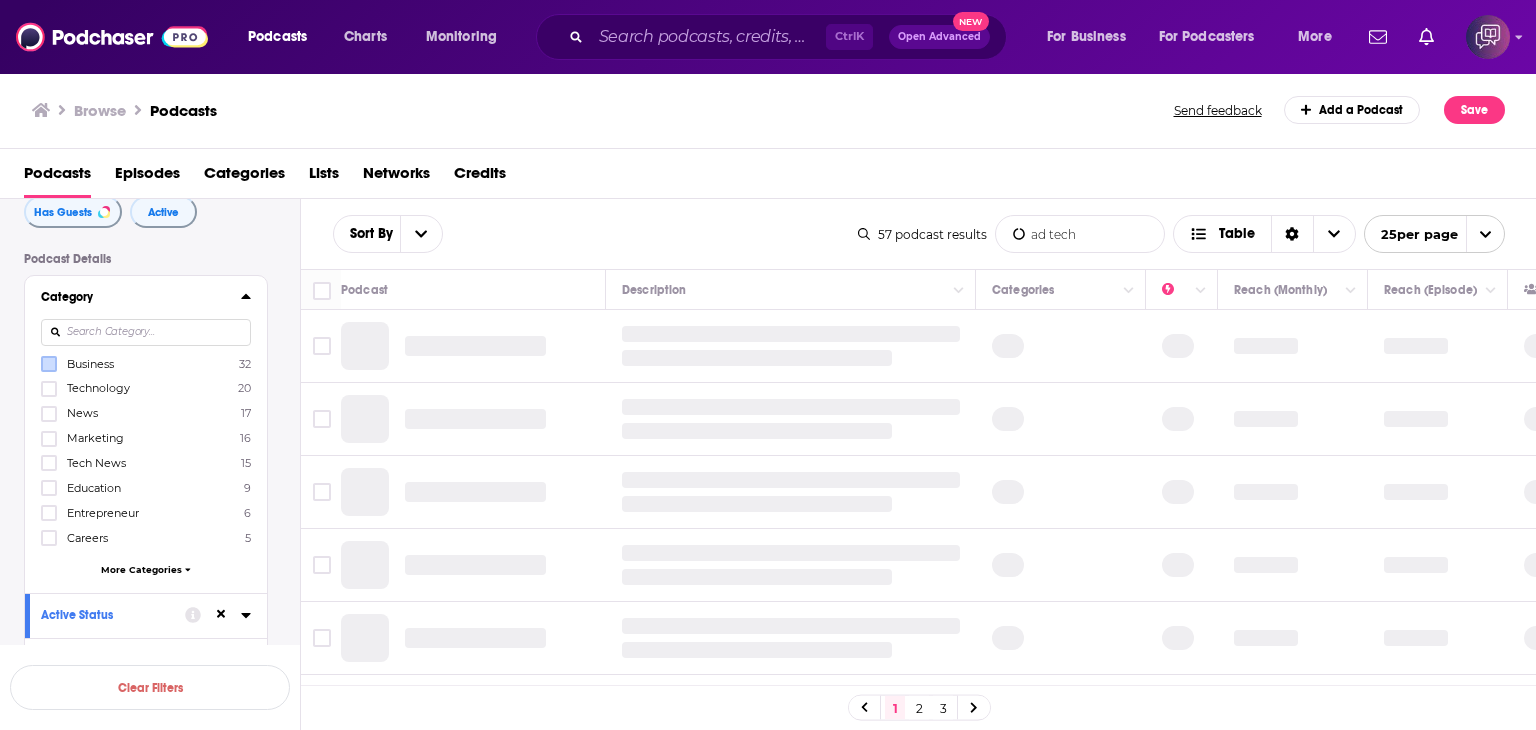 drag, startPoint x: 1088, startPoint y: 243, endPoint x: 972, endPoint y: 242, distance: 116.00431 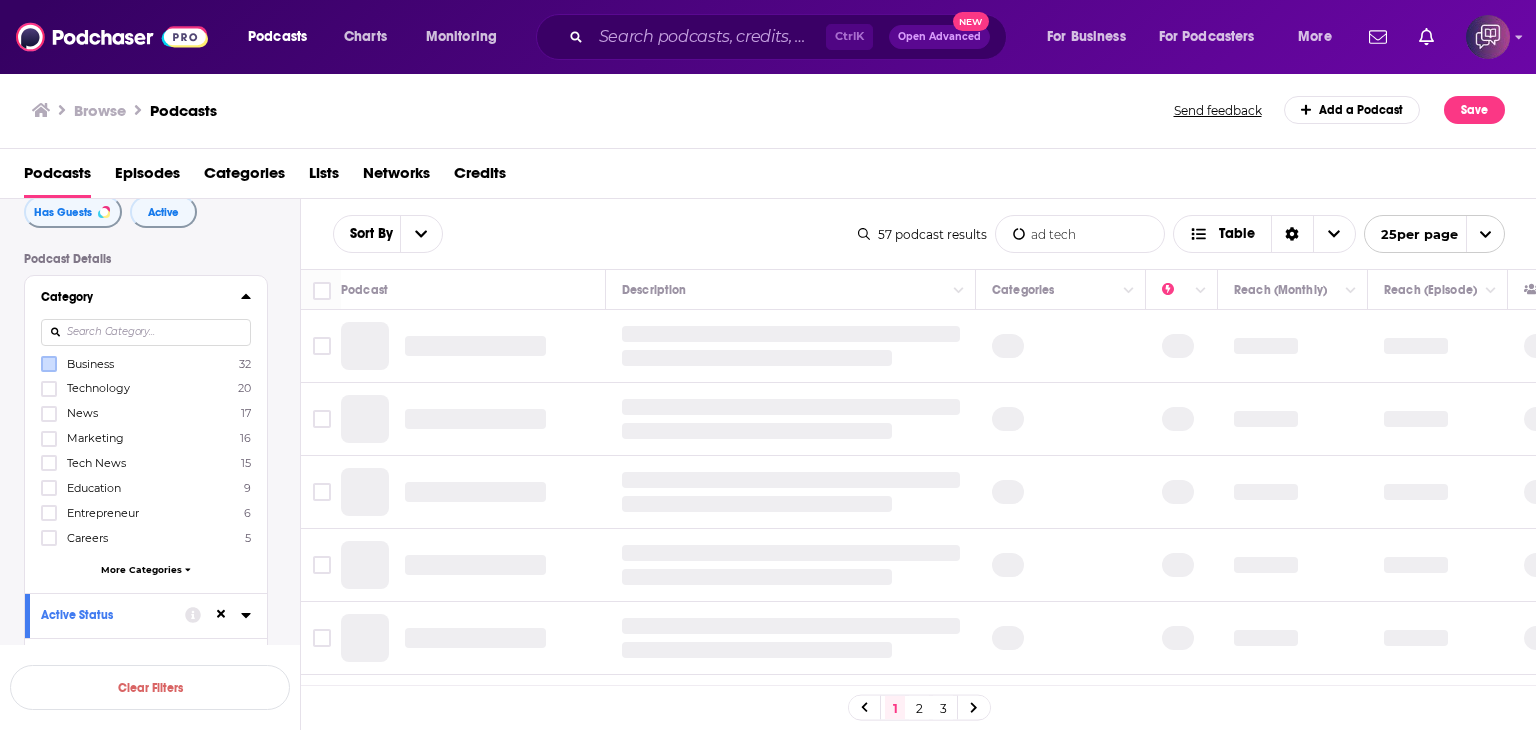 click on "57   podcast   results ad tech List Search Input Search the results... Table 25  per page" at bounding box center [1181, 234] 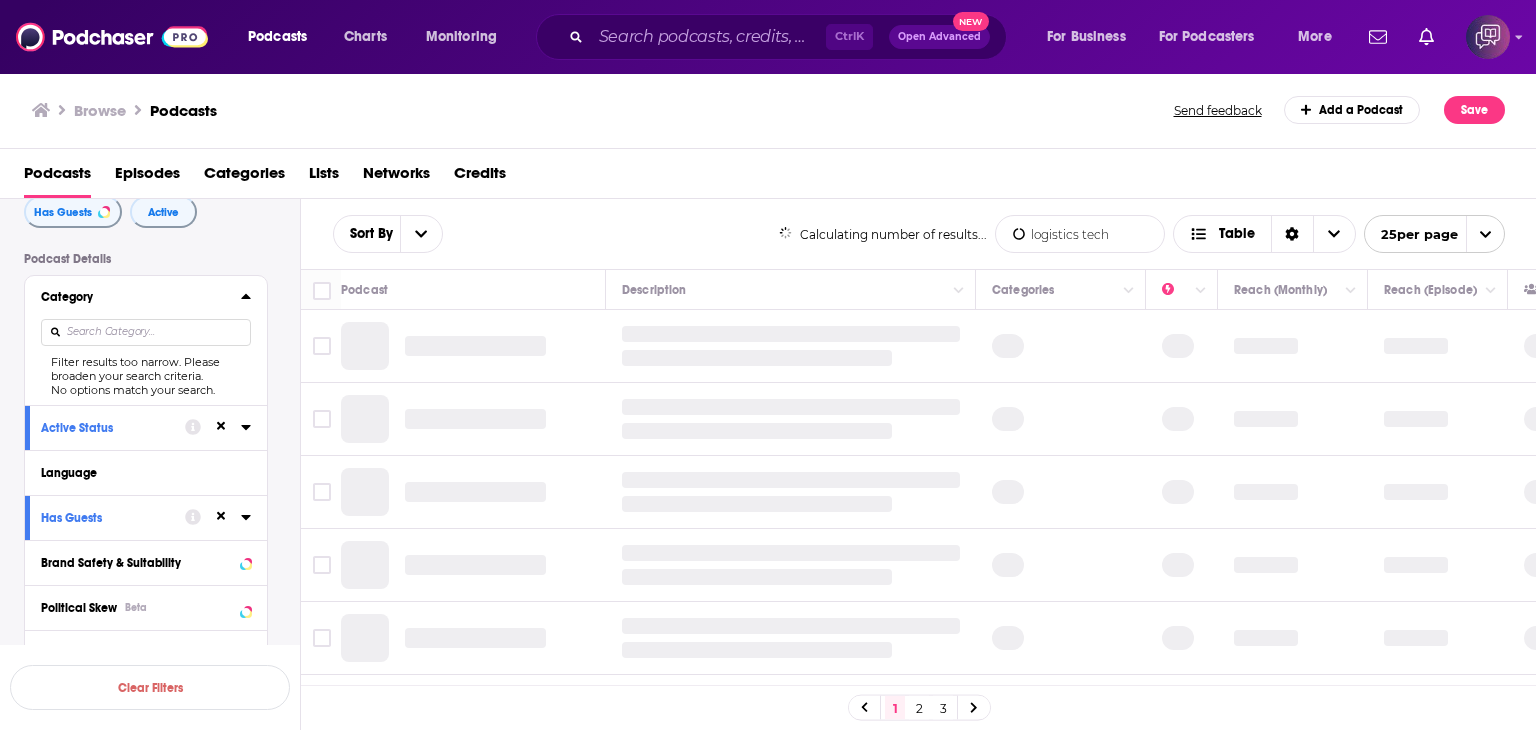 type on "logistics tech" 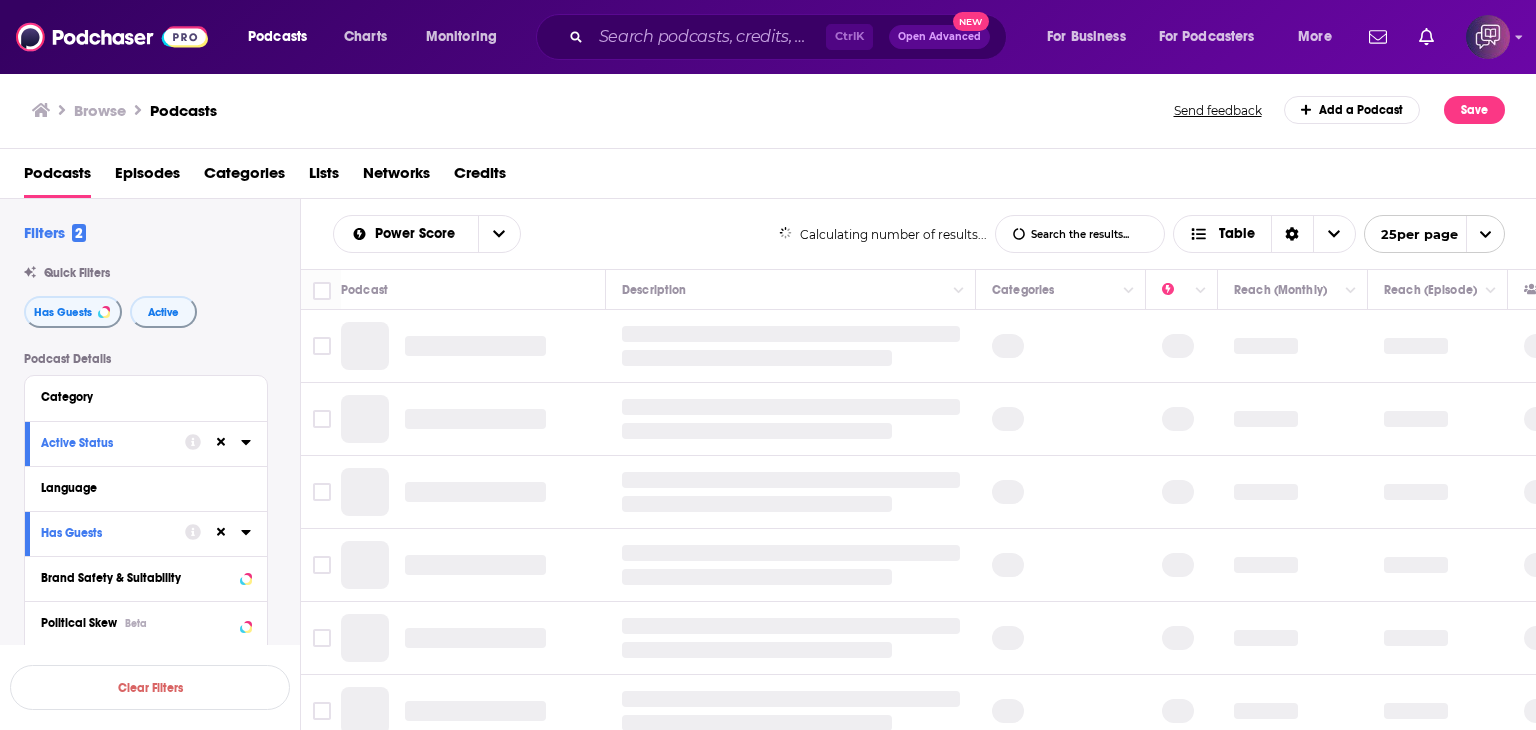 scroll, scrollTop: 0, scrollLeft: 0, axis: both 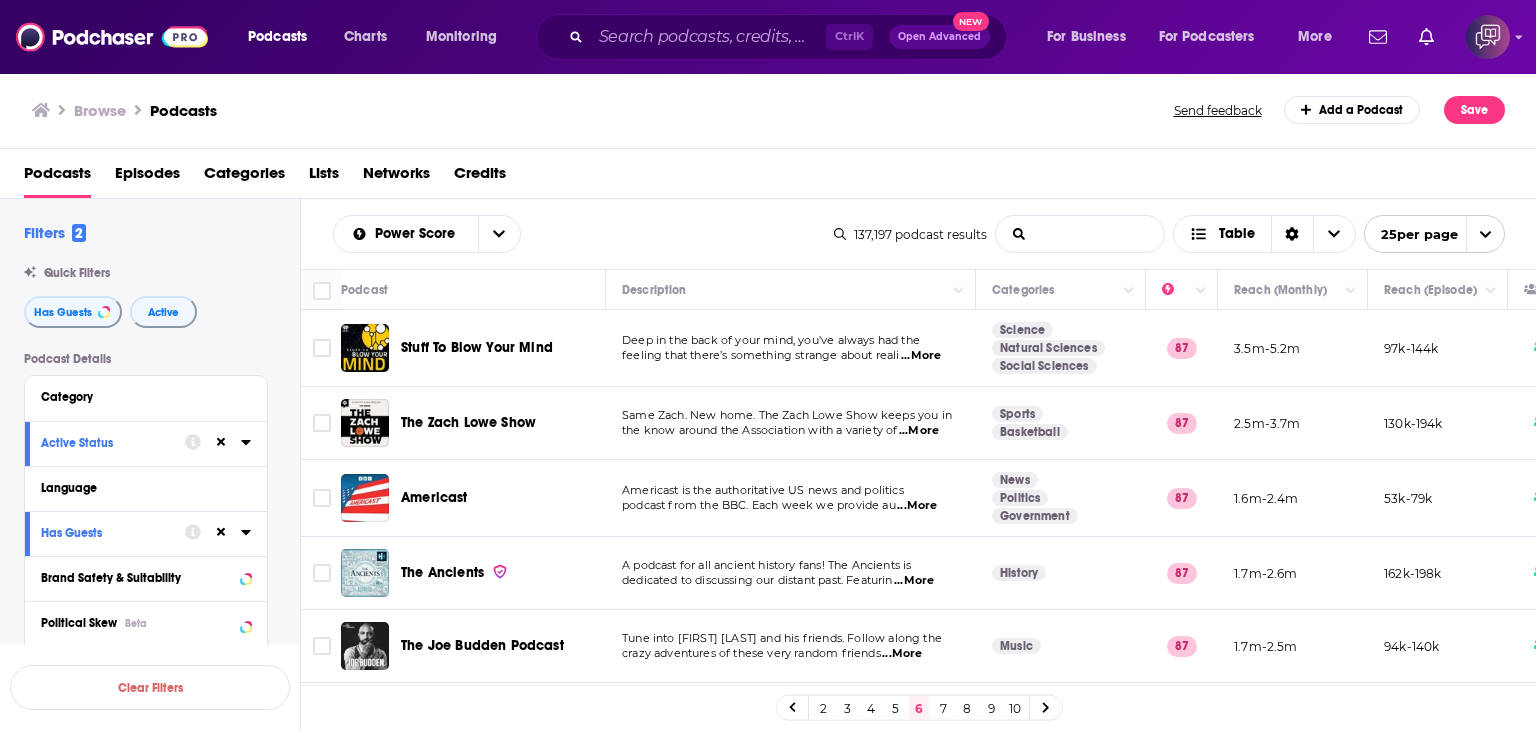 click on "List Search Input" at bounding box center (1080, 234) 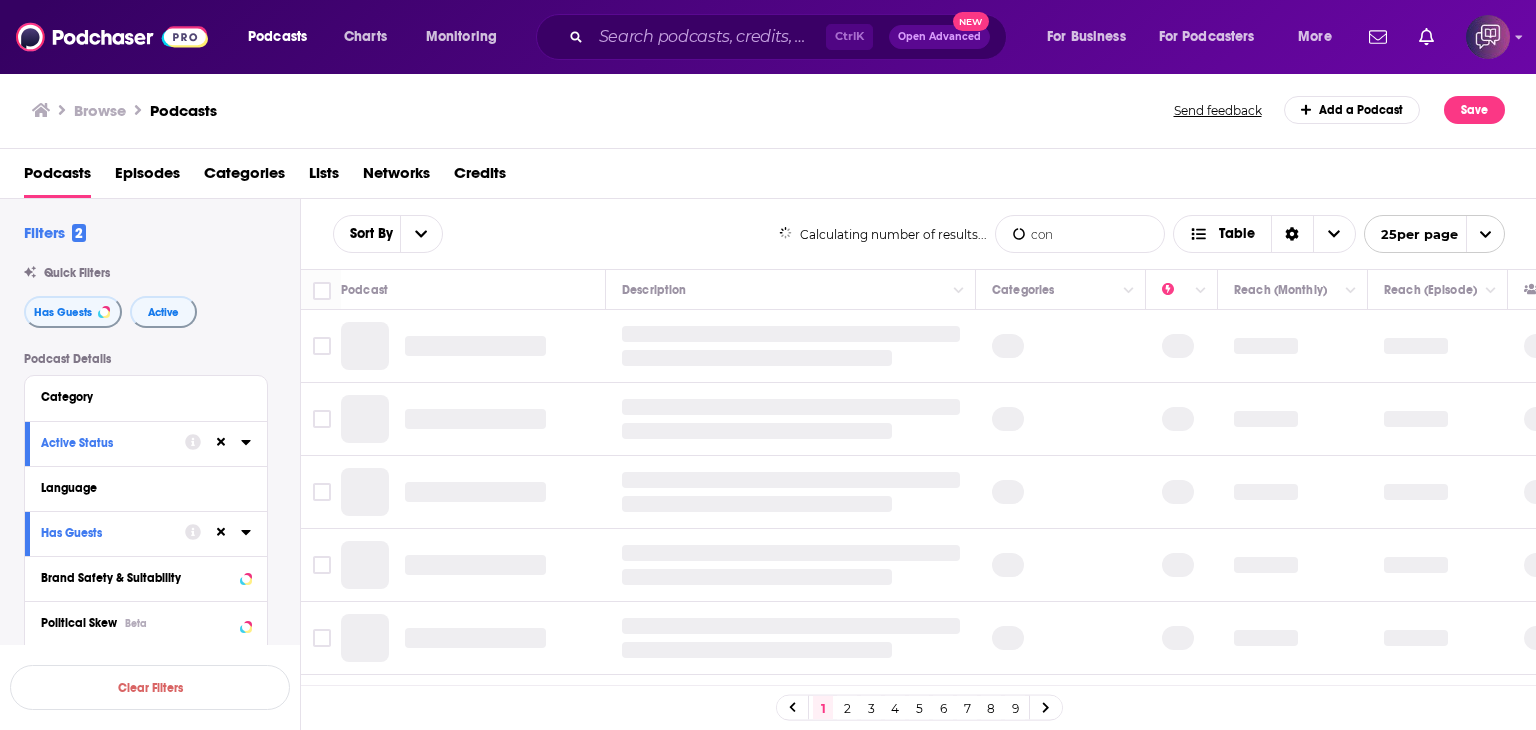 type on "conciousness" 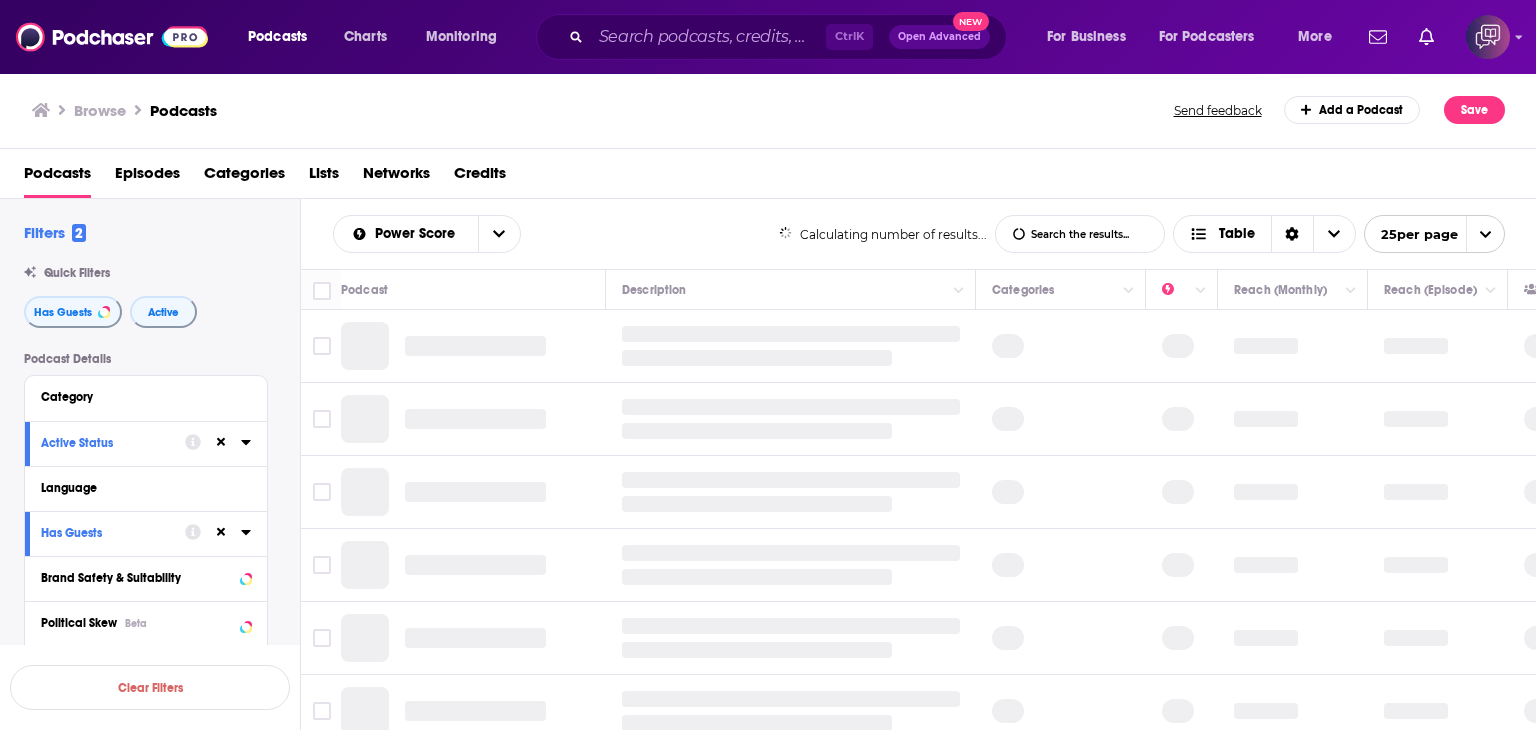 scroll, scrollTop: 0, scrollLeft: 0, axis: both 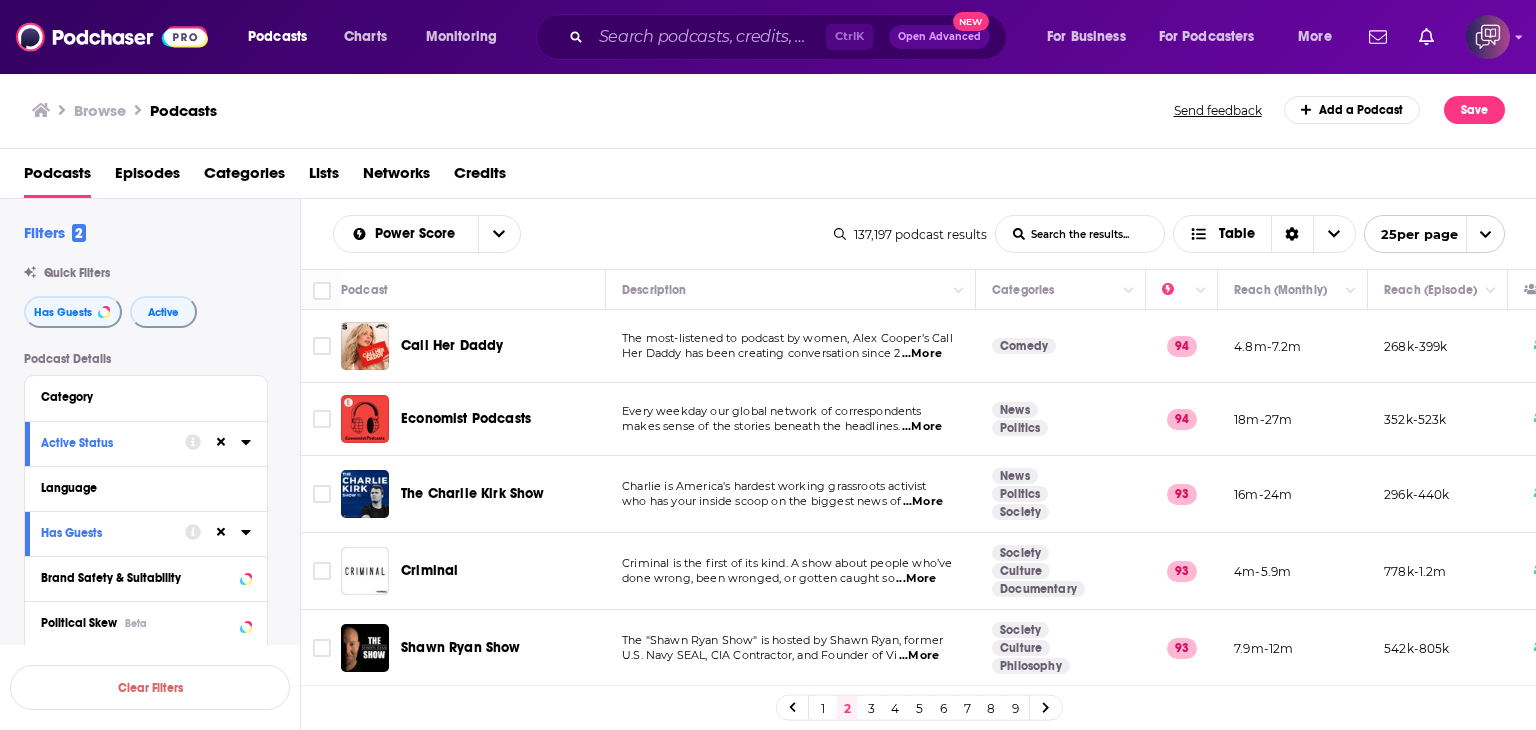 click on "List Search Input" at bounding box center (1080, 234) 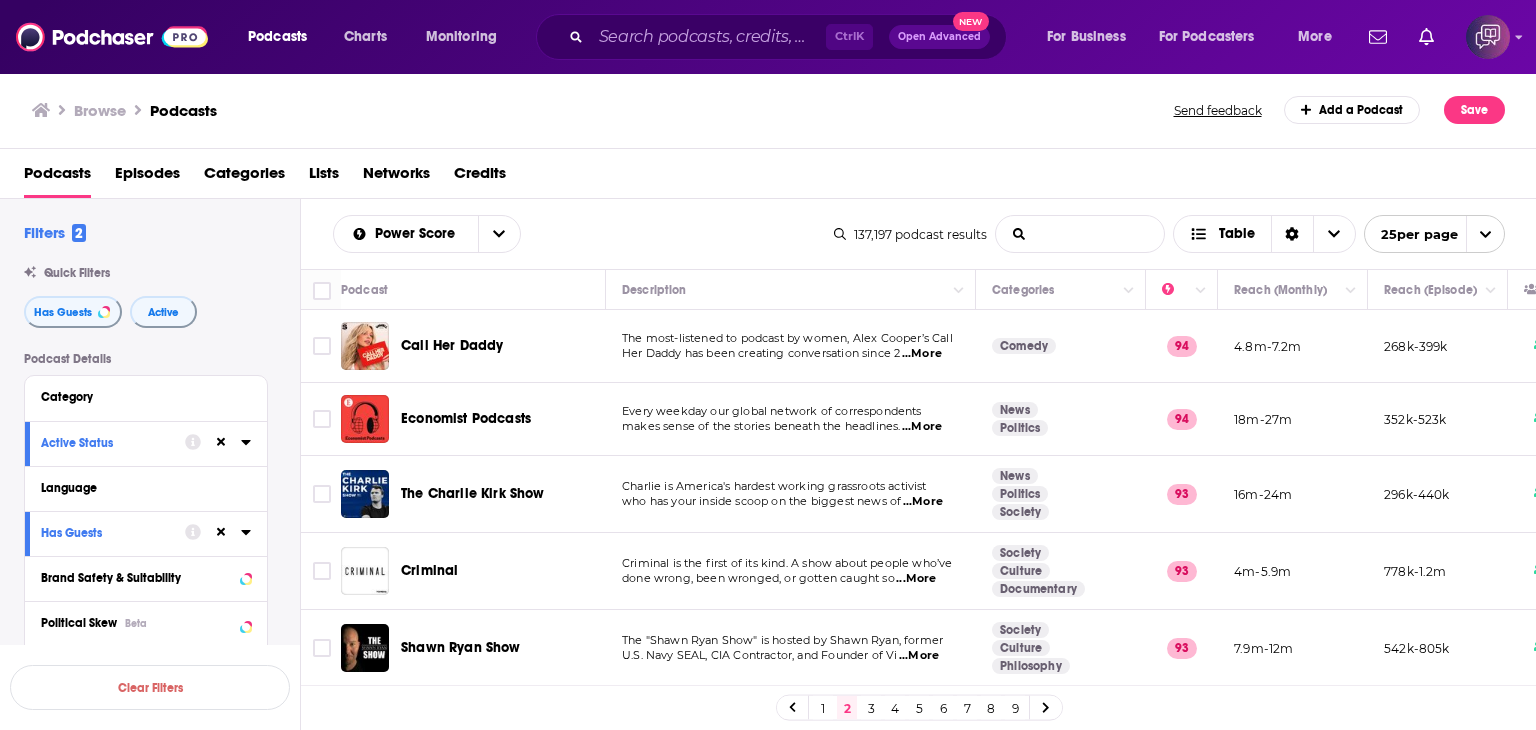 click on "List Search Input" at bounding box center [1080, 234] 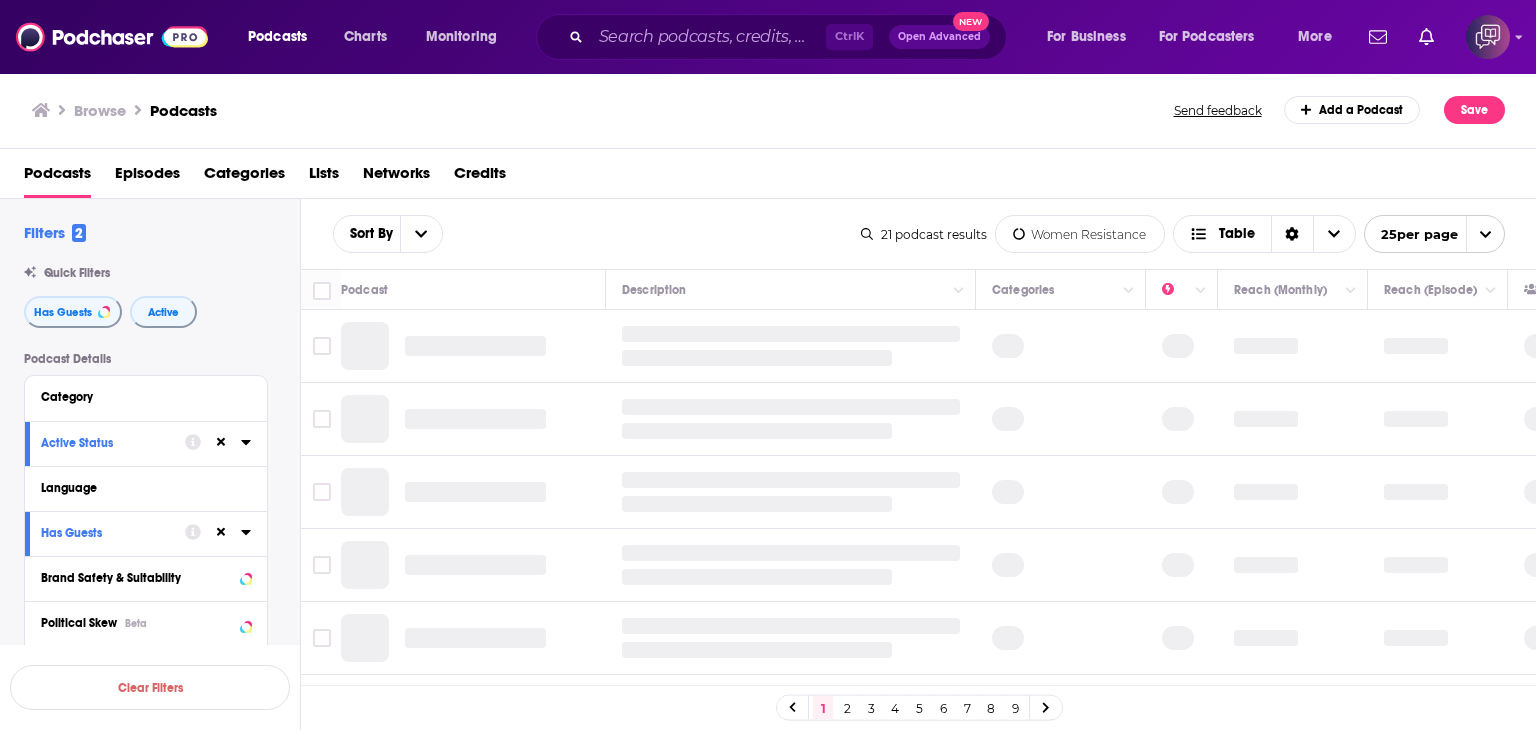 type on "Women Resistance" 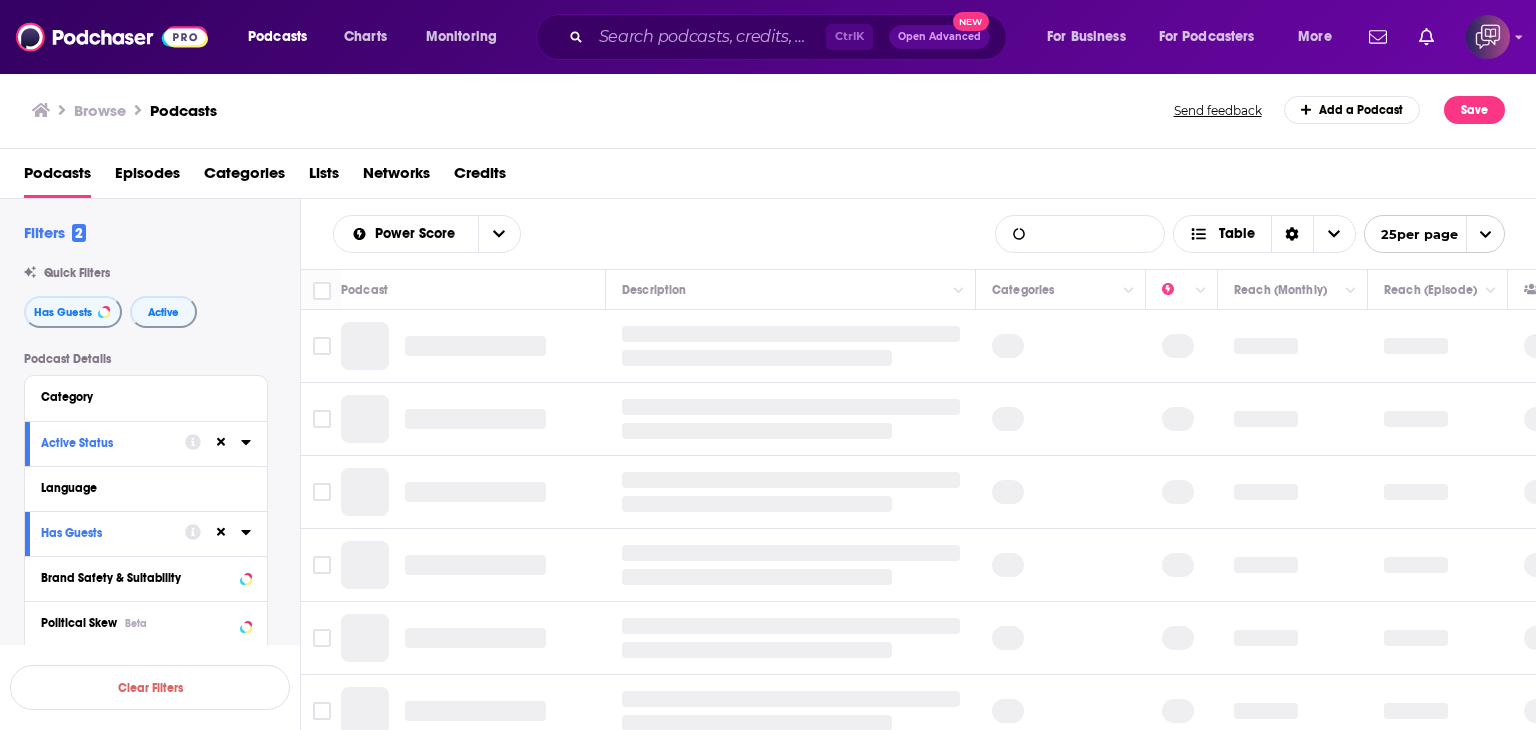 scroll, scrollTop: 0, scrollLeft: 0, axis: both 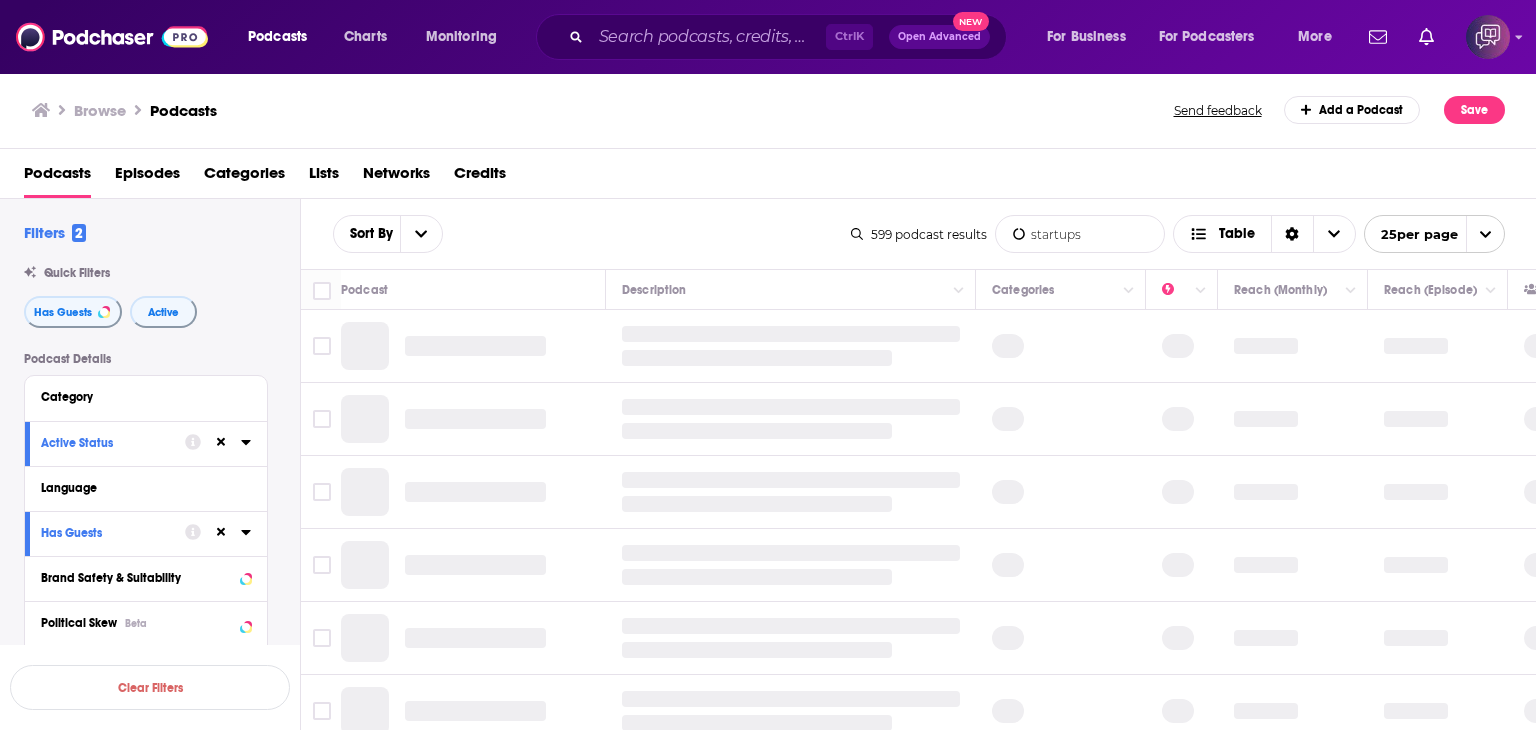 type on "startups" 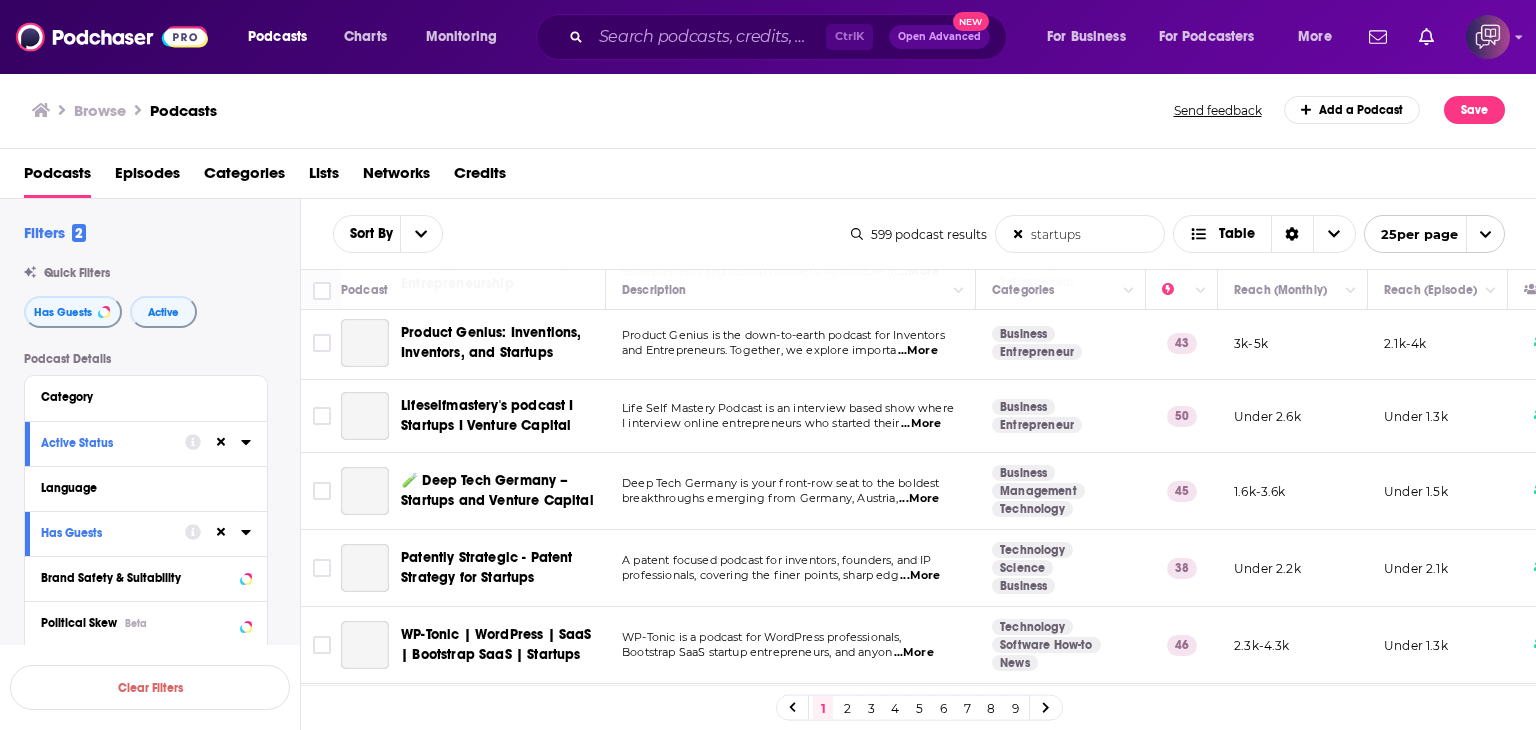 scroll, scrollTop: 1200, scrollLeft: 0, axis: vertical 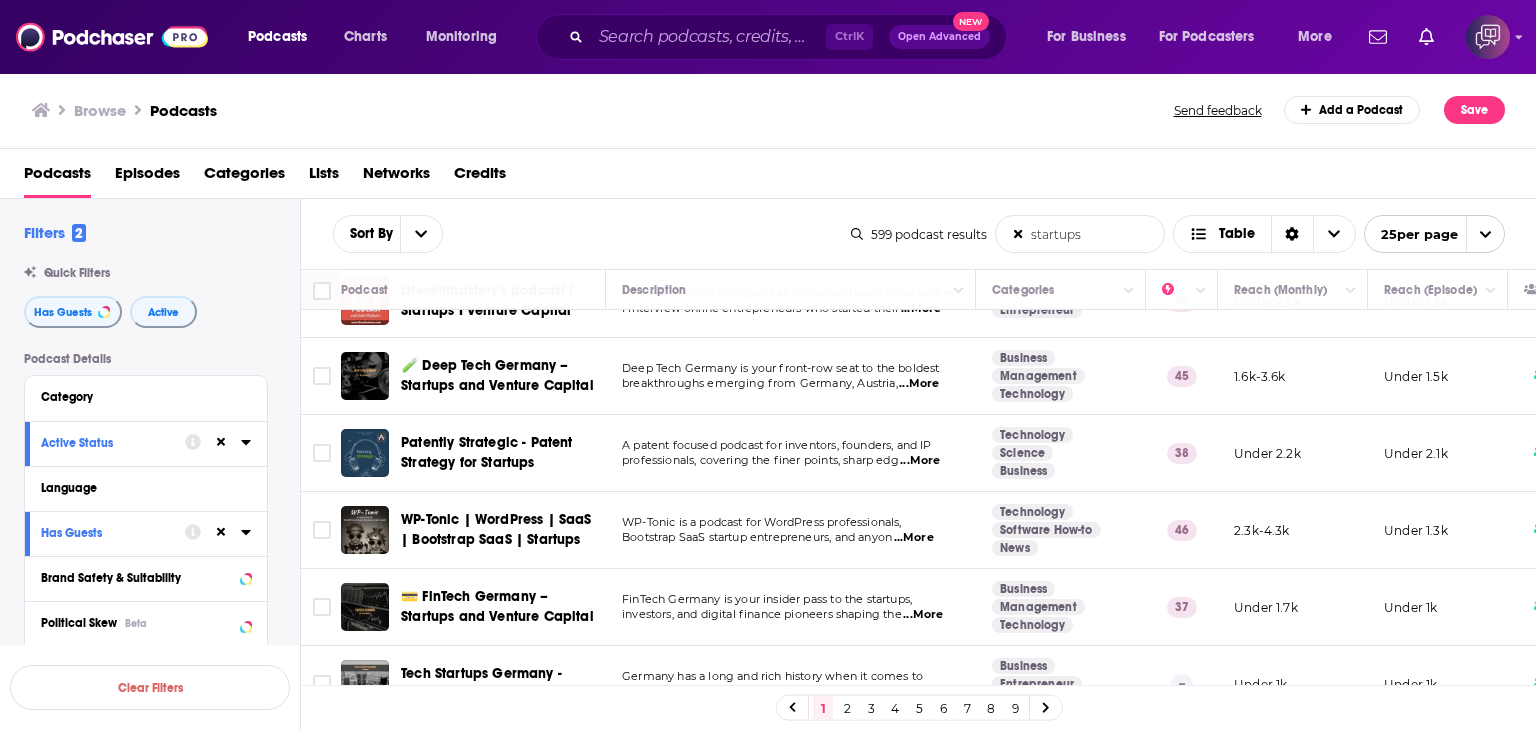 click on "4" at bounding box center [895, 708] 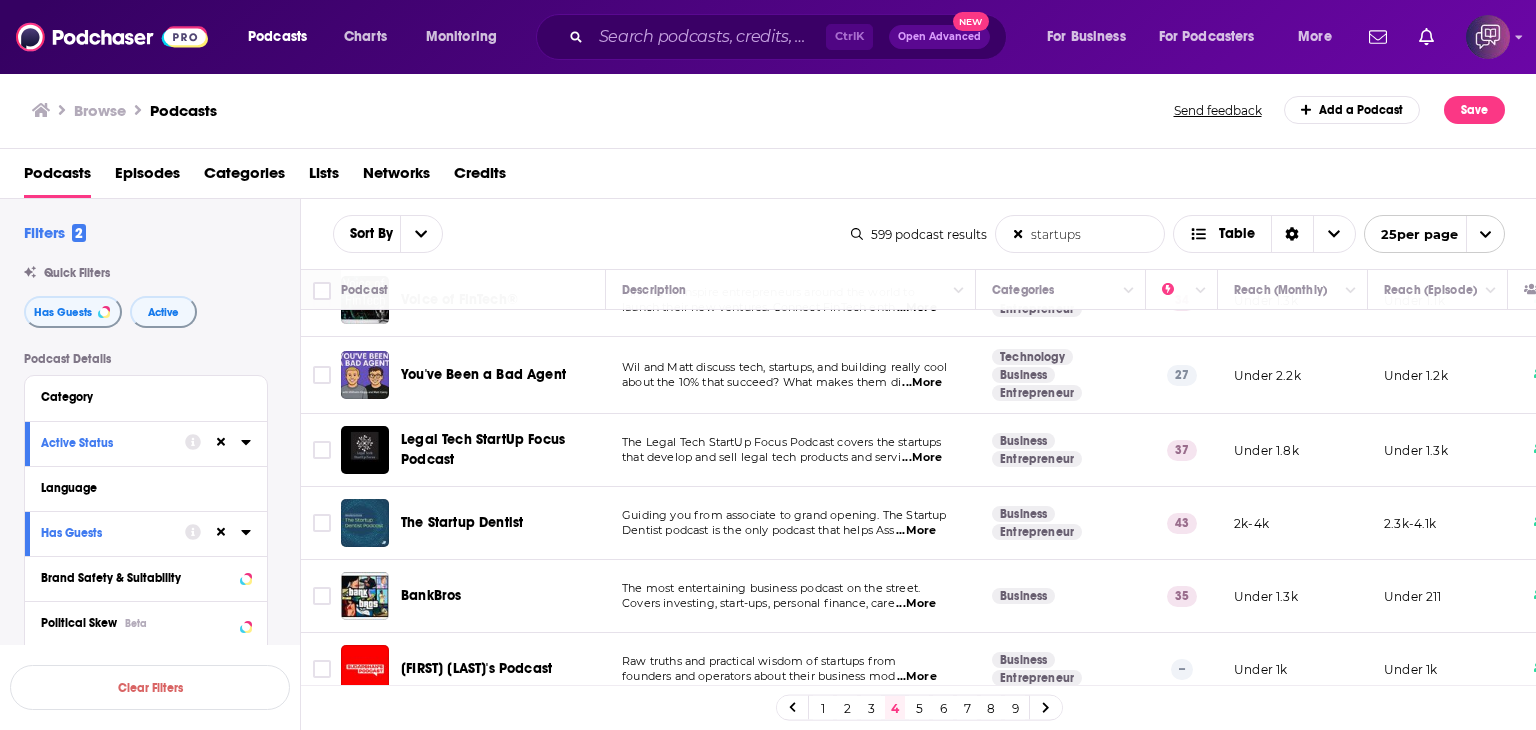 scroll, scrollTop: 200, scrollLeft: 0, axis: vertical 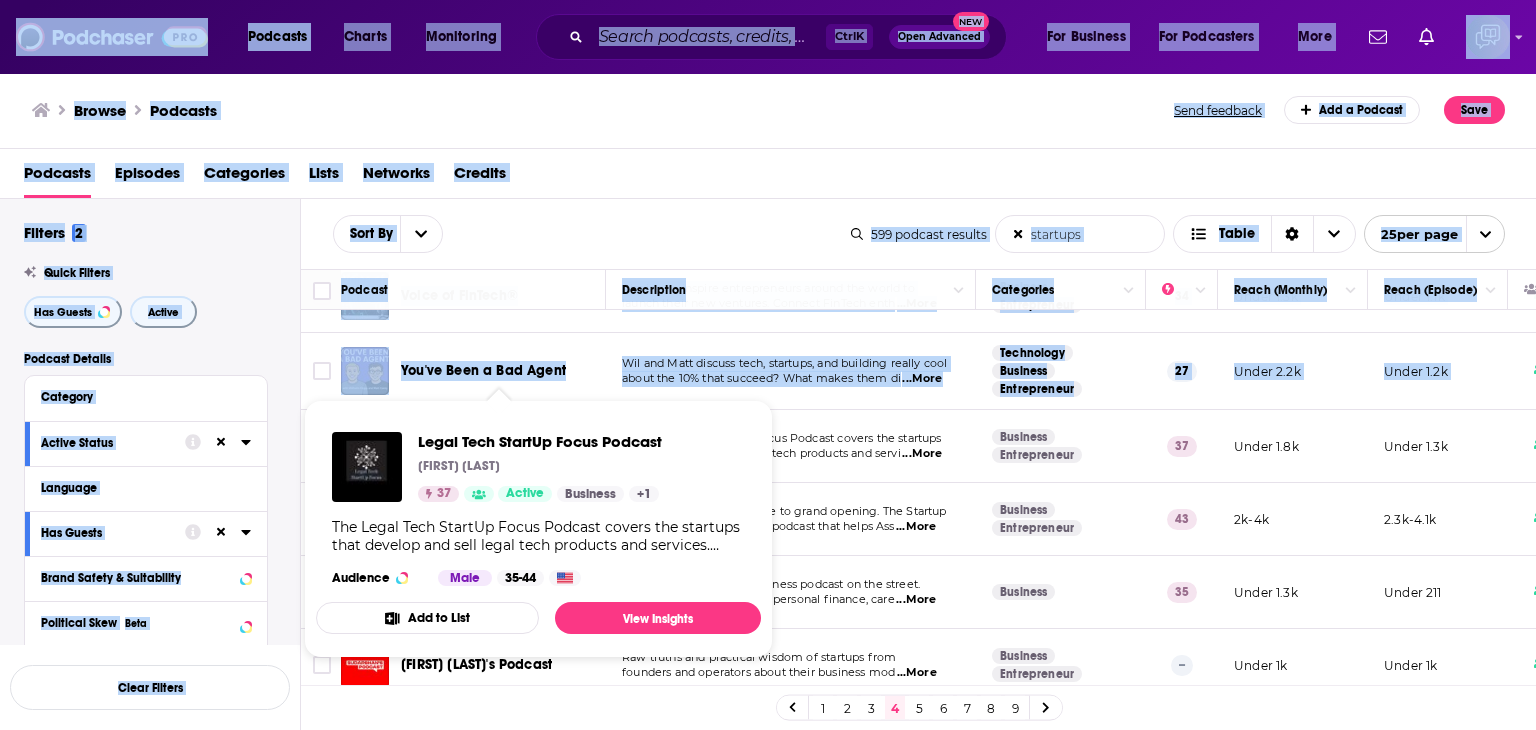 drag, startPoint x: 392, startPoint y: 422, endPoint x: 500, endPoint y: 446, distance: 110.63454 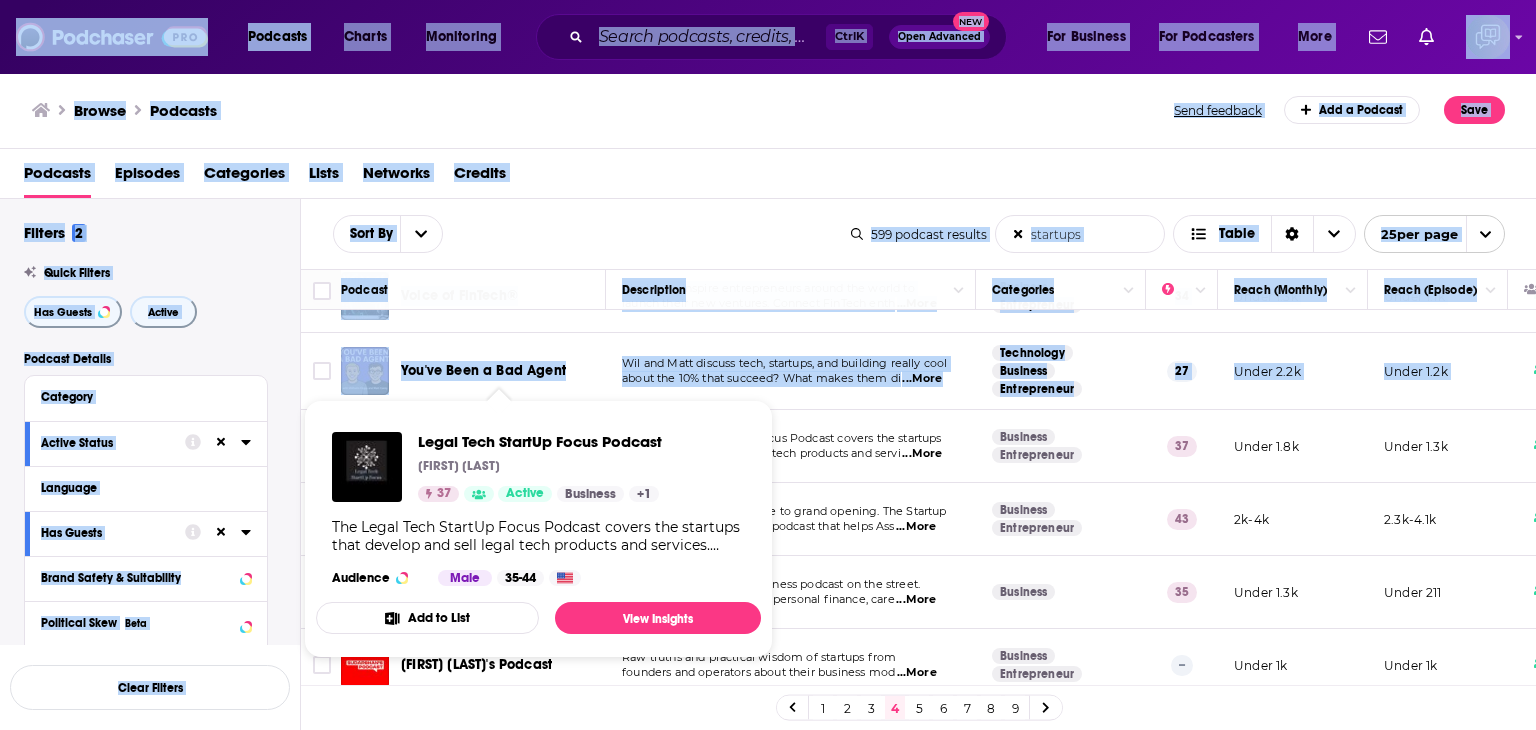 click on "Podcasts Charts Monitoring Ctrl  K Open Advanced New For Business For Podcasters More Podcasts Charts Monitoring For Business For Podcasters More Browse Podcasts Send feedback Add a Podcast Save Podcasts Episodes Categories Lists Networks Credits Filters 2 Quick Filters Has Guests Active Podcast Details Category Active Status Language Has Guests Brand Safety & Suitability Political Skew Beta Show More Audience & Reach Power Score™ Reach (Monthly) Reach (Episode Average) Gender Age Income Show More Saved Searches Select Clear Filters Sort By startups List Search Input Search the results... Table 599   podcast   results startups List Search Input Search the results... Table 25  per page Podcast Description Categories Reach (Monthly) Reach (Episode) Top Country Idea to Startup A podcast for people working on startup ideas. We have 15-minute tactical episodes and occasional intervi  ...More Business Entrepreneur Marketing 54 6k-9k Under 2.3k   US Startup Theatre Podcast  ...More Business 32 Under 1.5k   US 34" at bounding box center [768, 365] 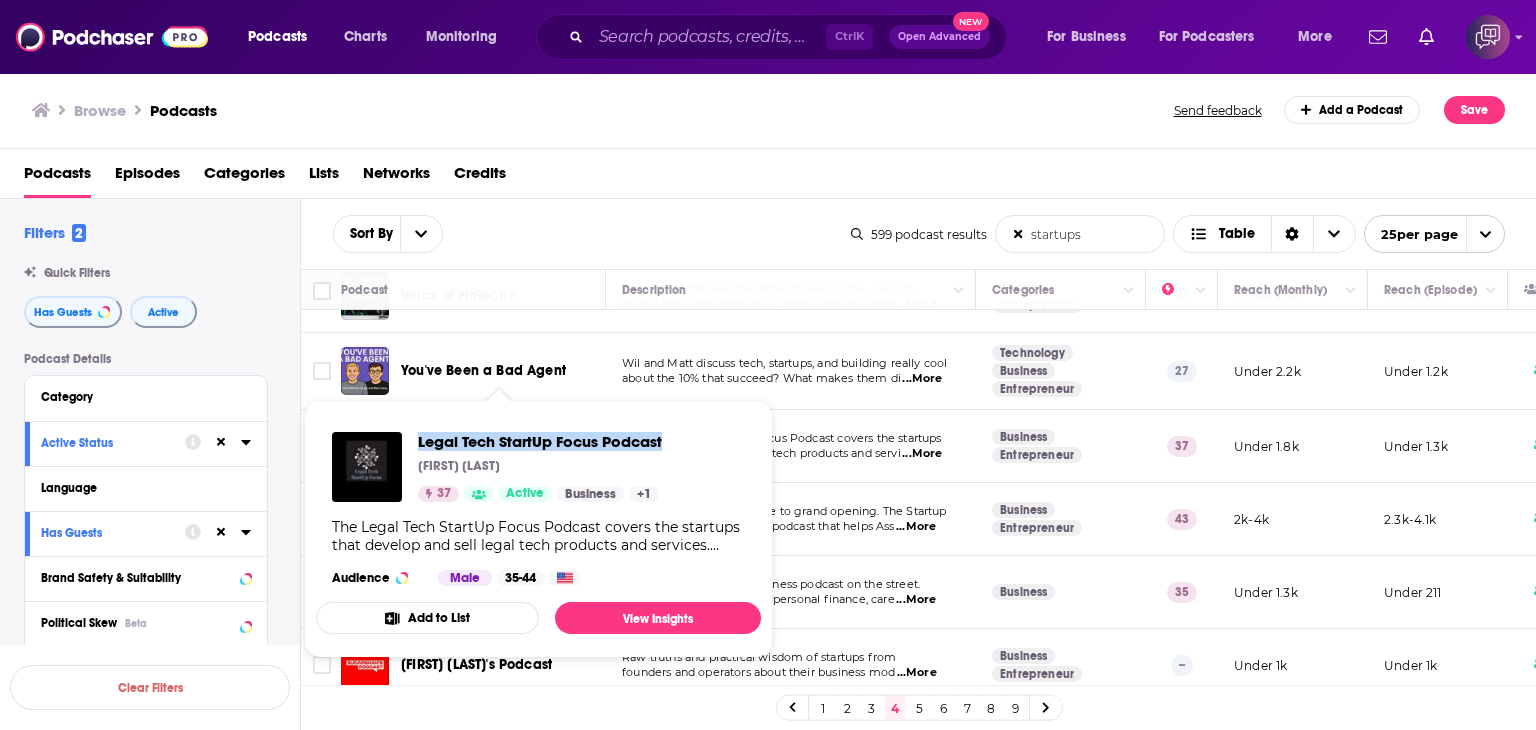 drag, startPoint x: 415, startPoint y: 422, endPoint x: 671, endPoint y: 427, distance: 256.04883 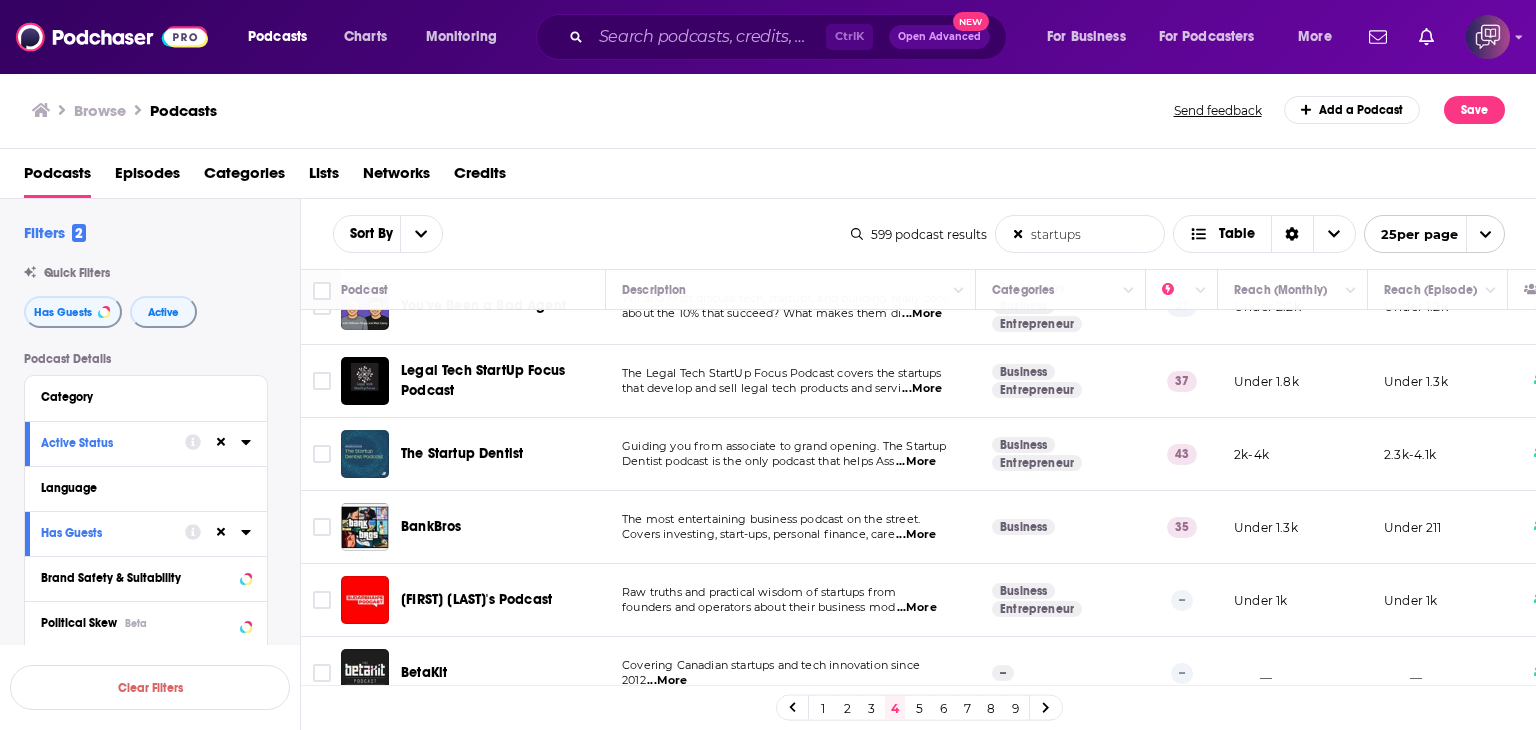 scroll, scrollTop: 300, scrollLeft: 0, axis: vertical 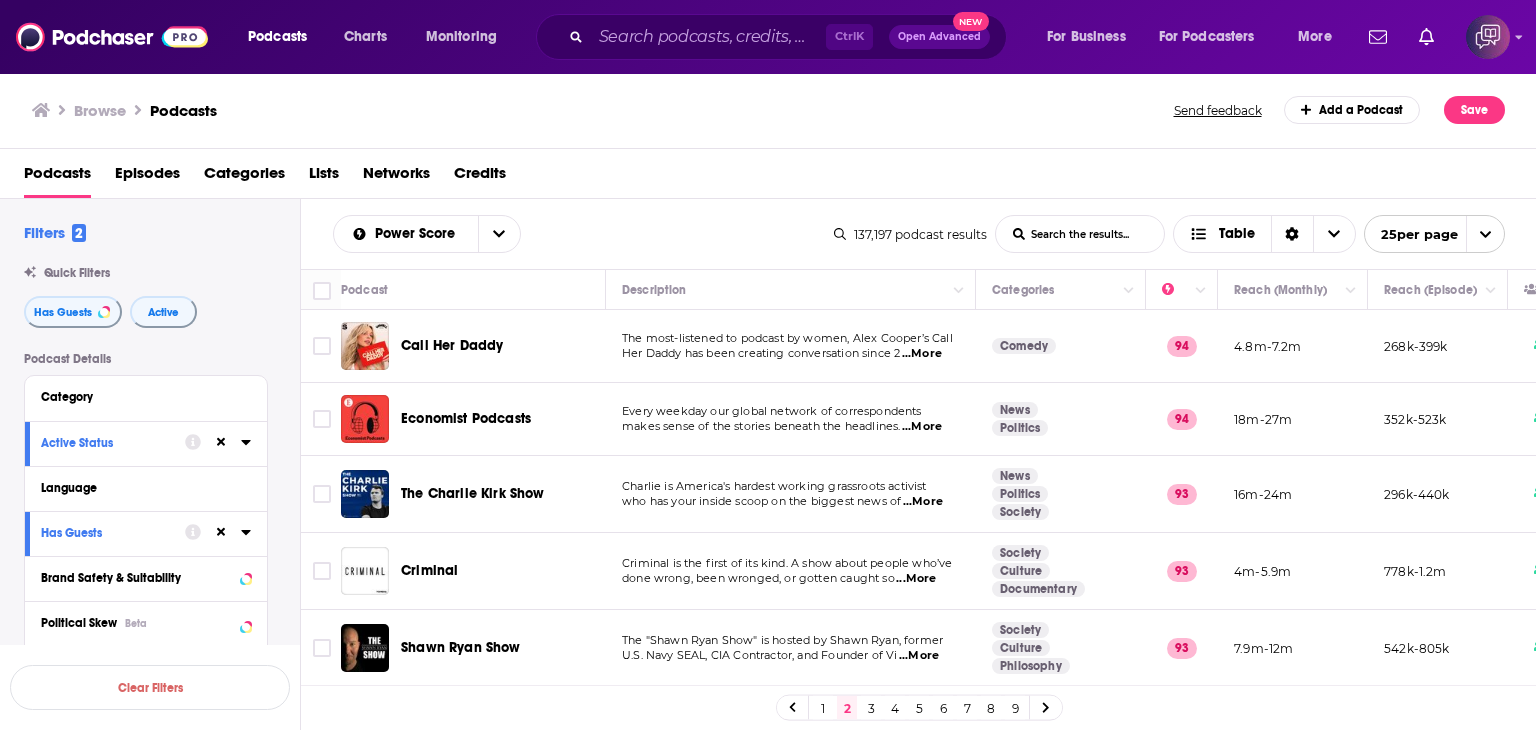 click on "List Search Input" at bounding box center [1080, 234] 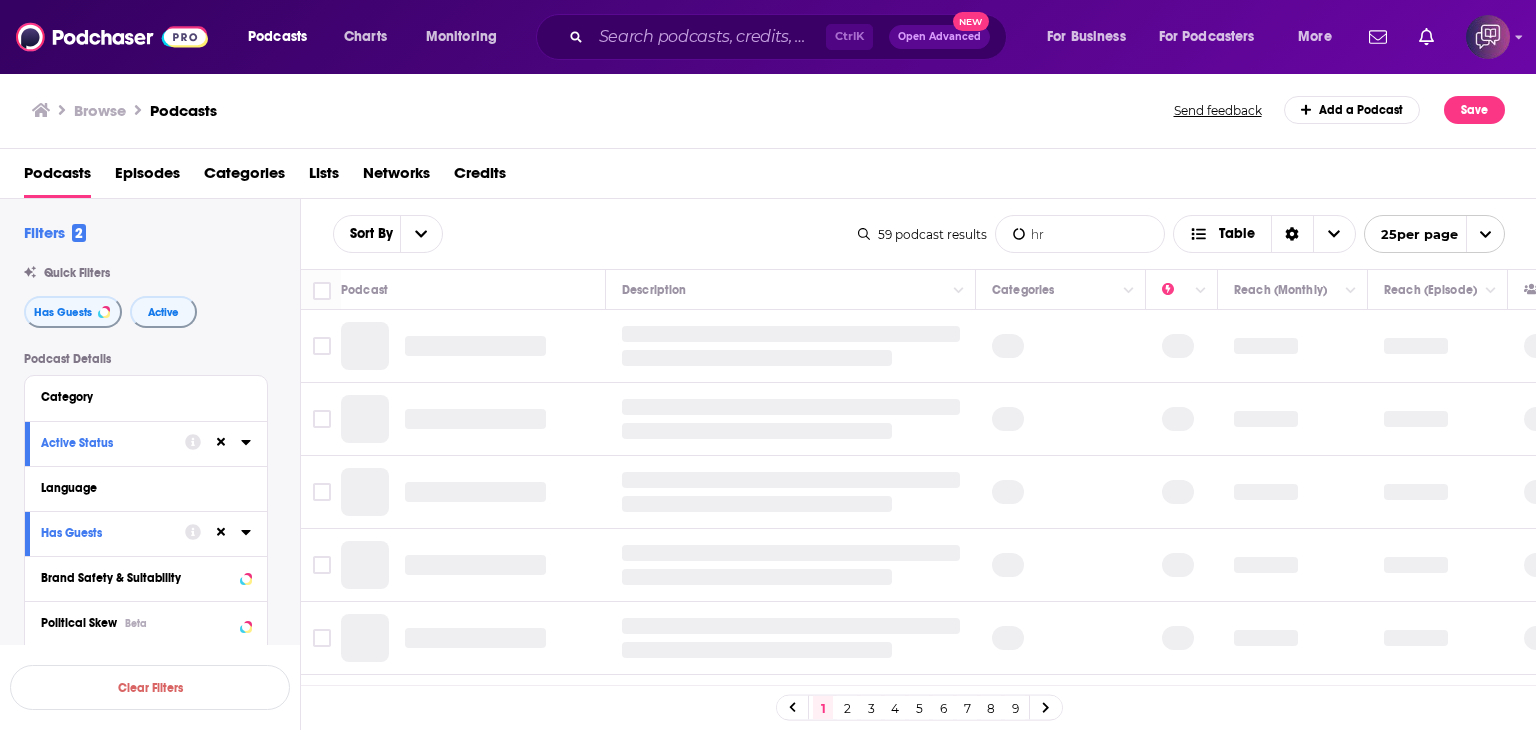 type on "h" 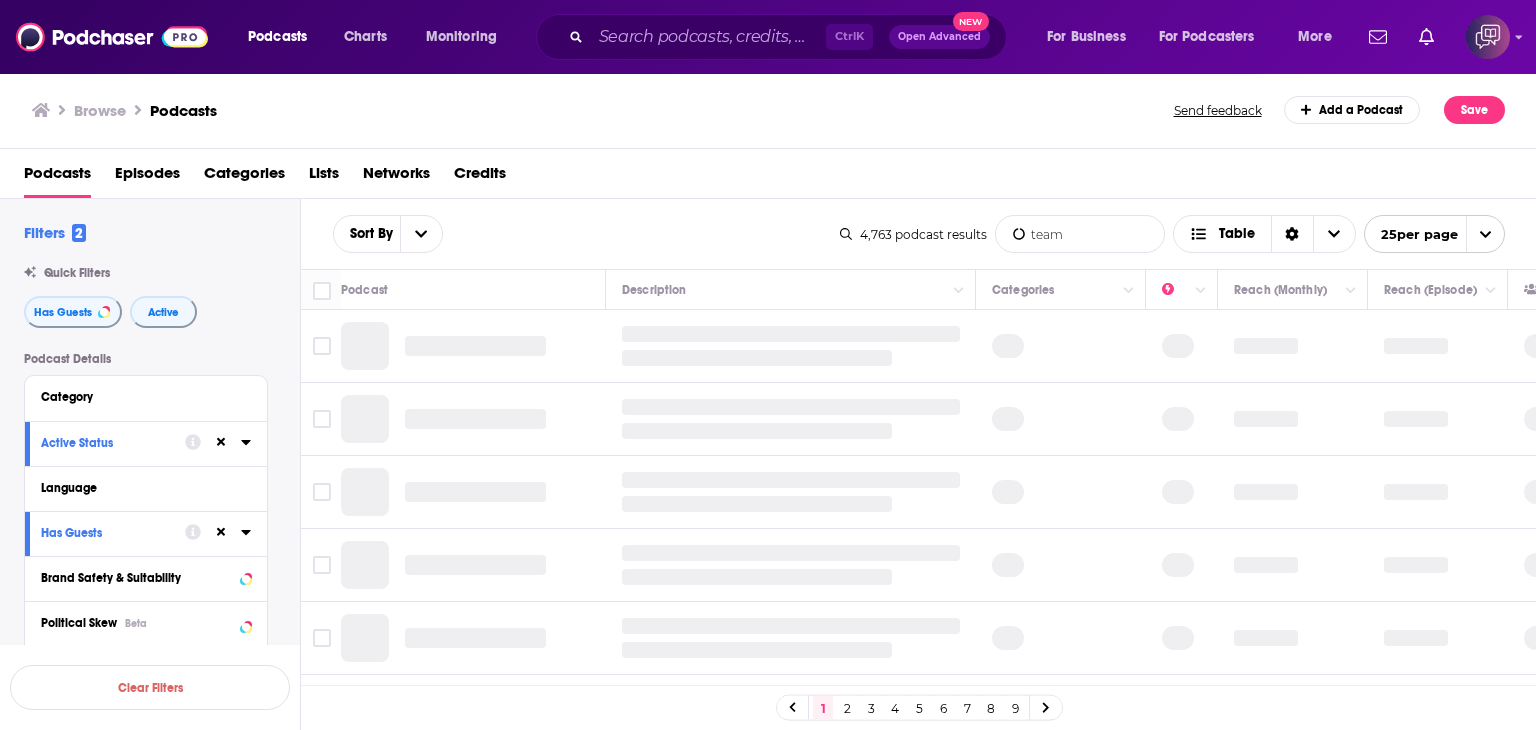 type on "team coaching" 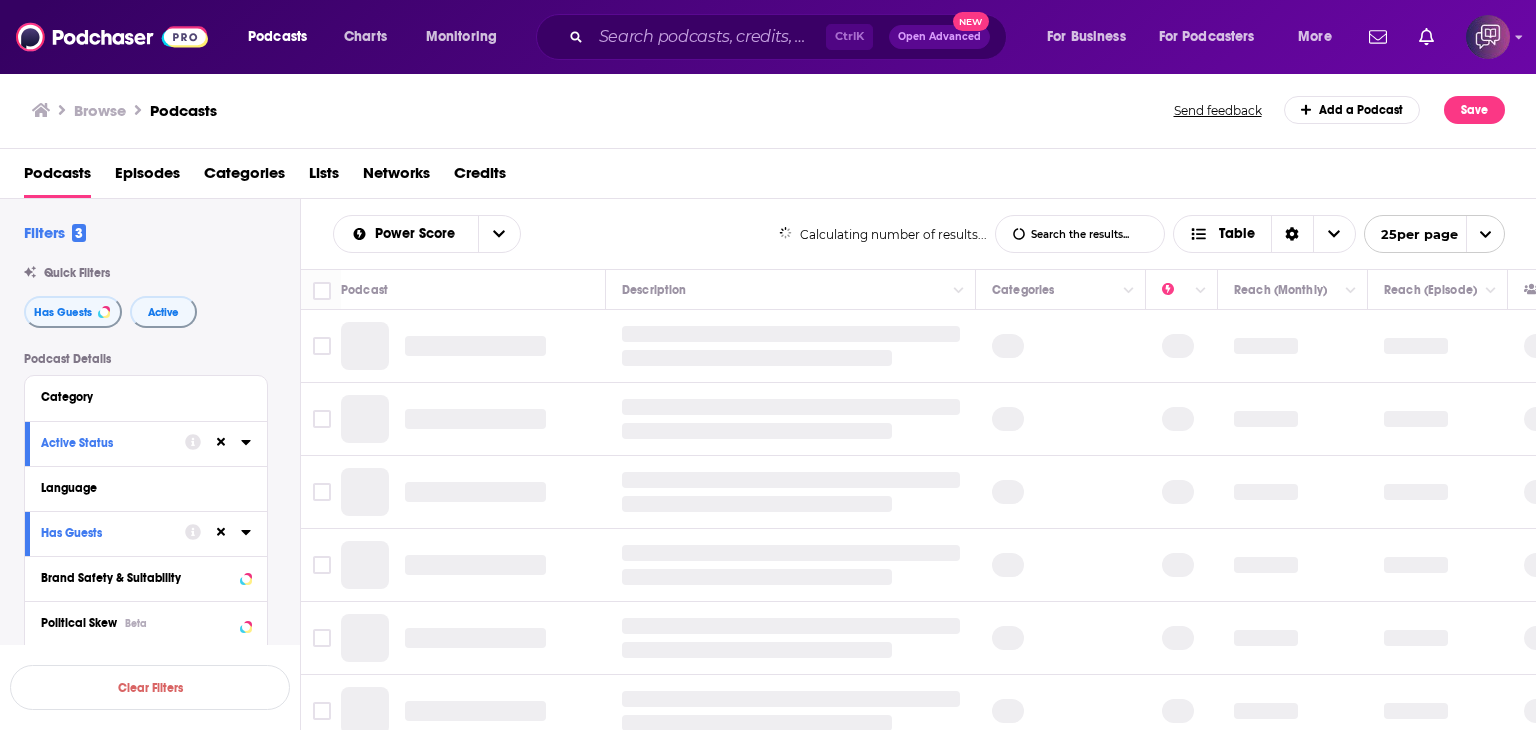 scroll, scrollTop: 0, scrollLeft: 0, axis: both 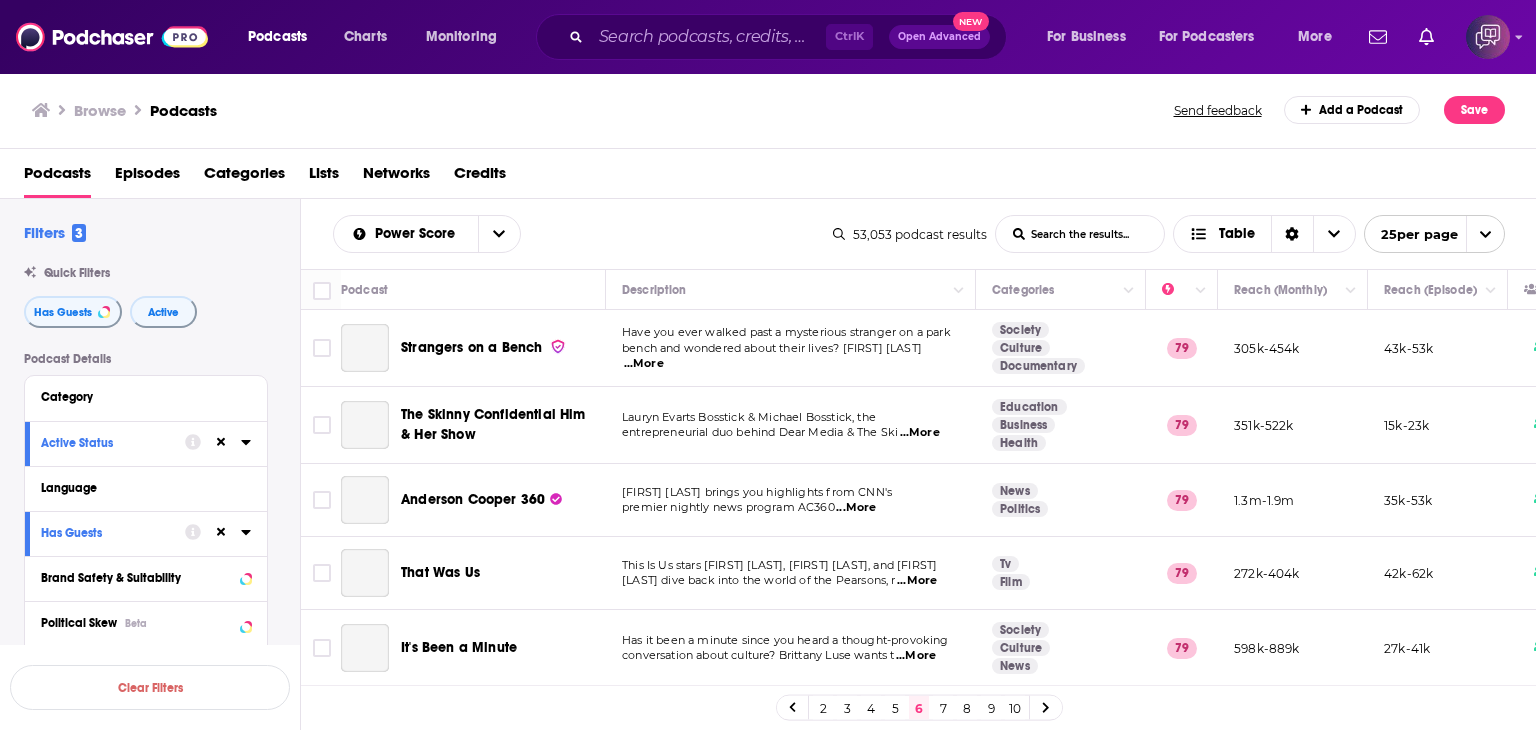 click 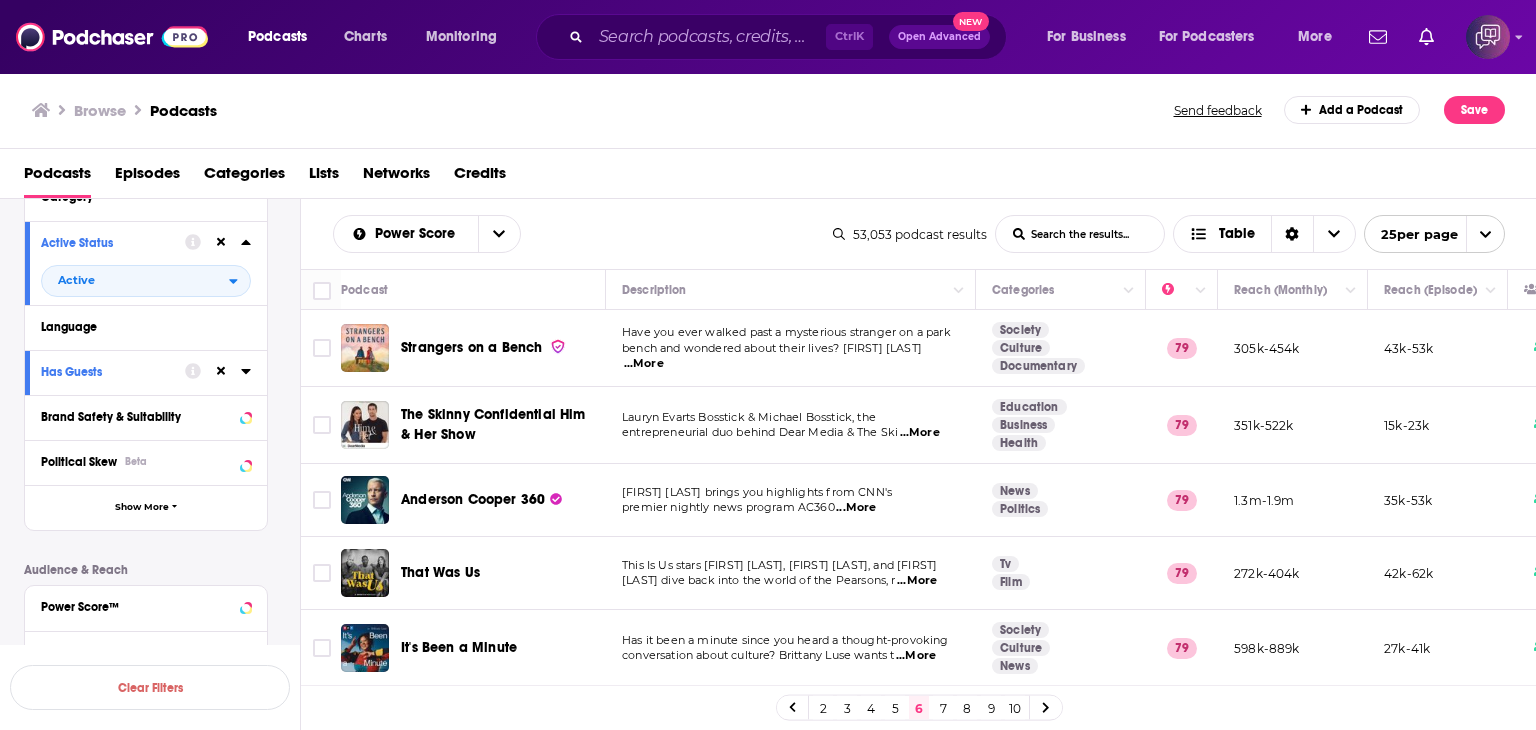 scroll, scrollTop: 520, scrollLeft: 0, axis: vertical 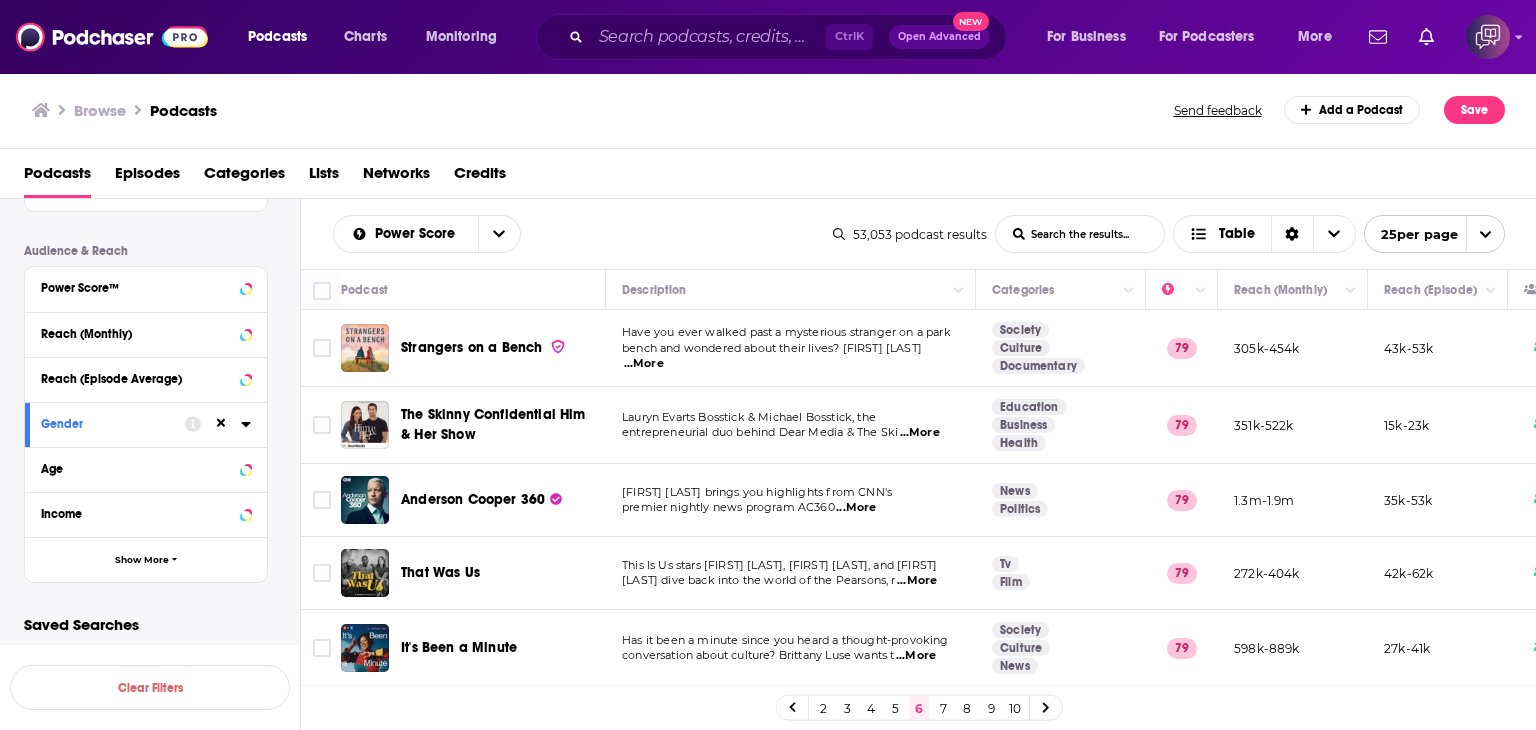 click 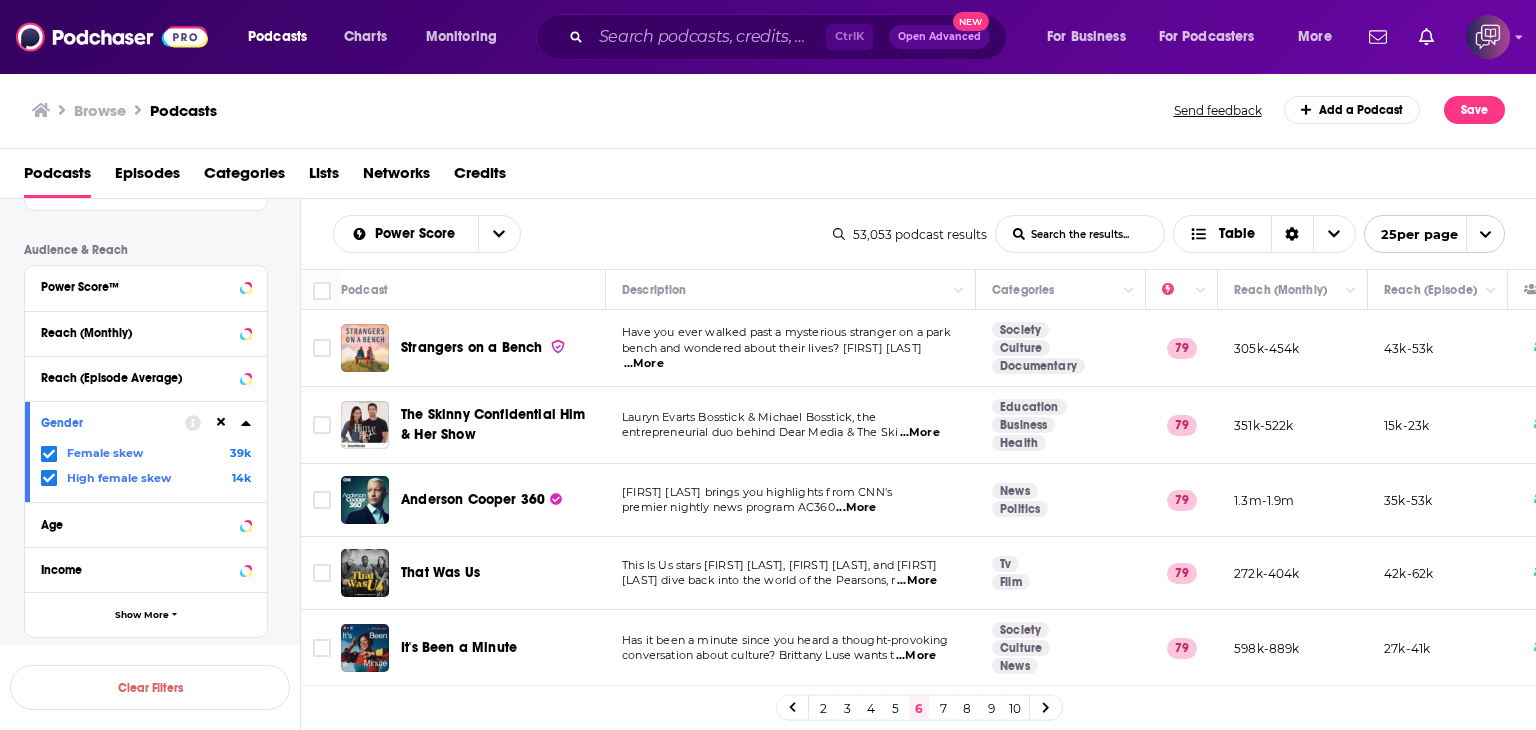 click on "List Search Input" at bounding box center (1080, 234) 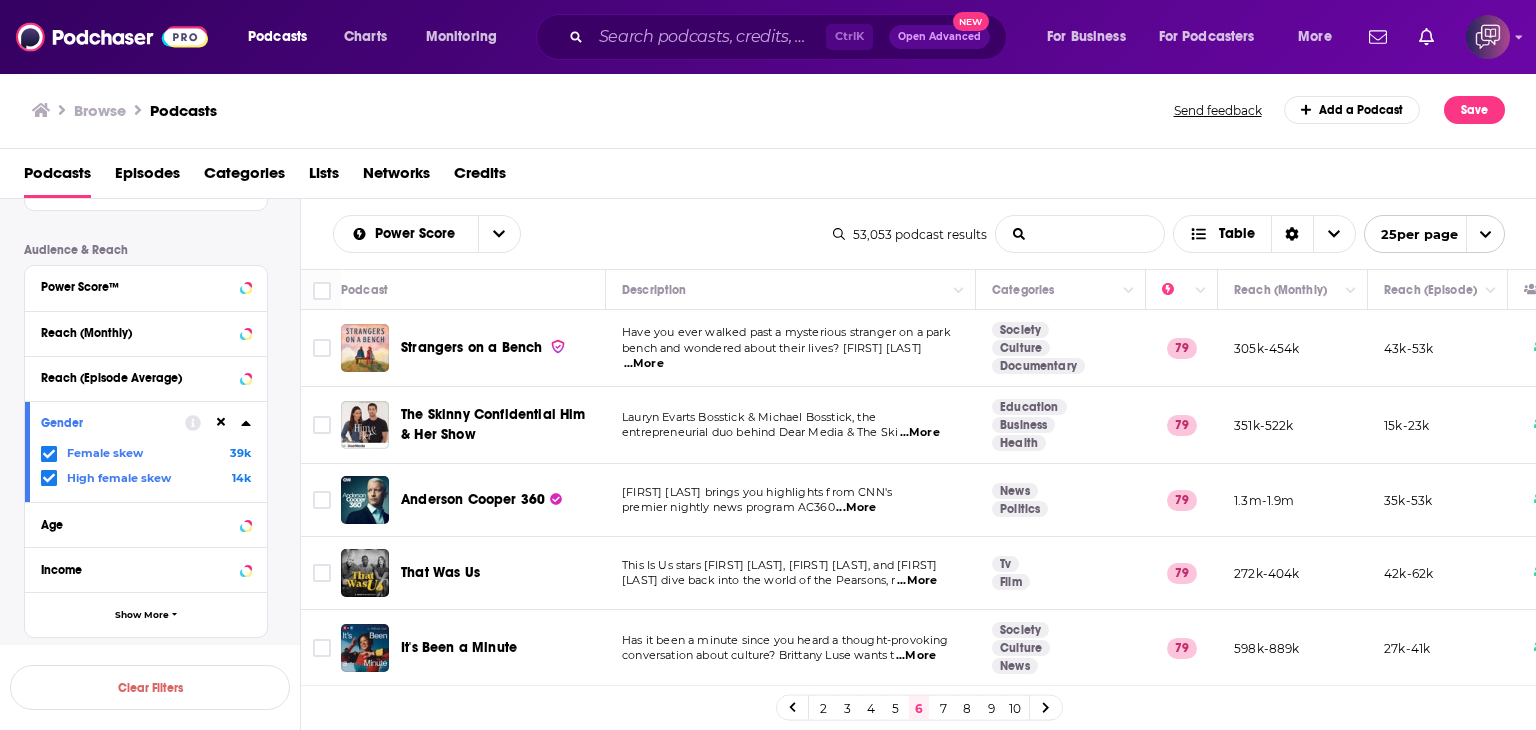click on "List Search Input" at bounding box center (1080, 234) 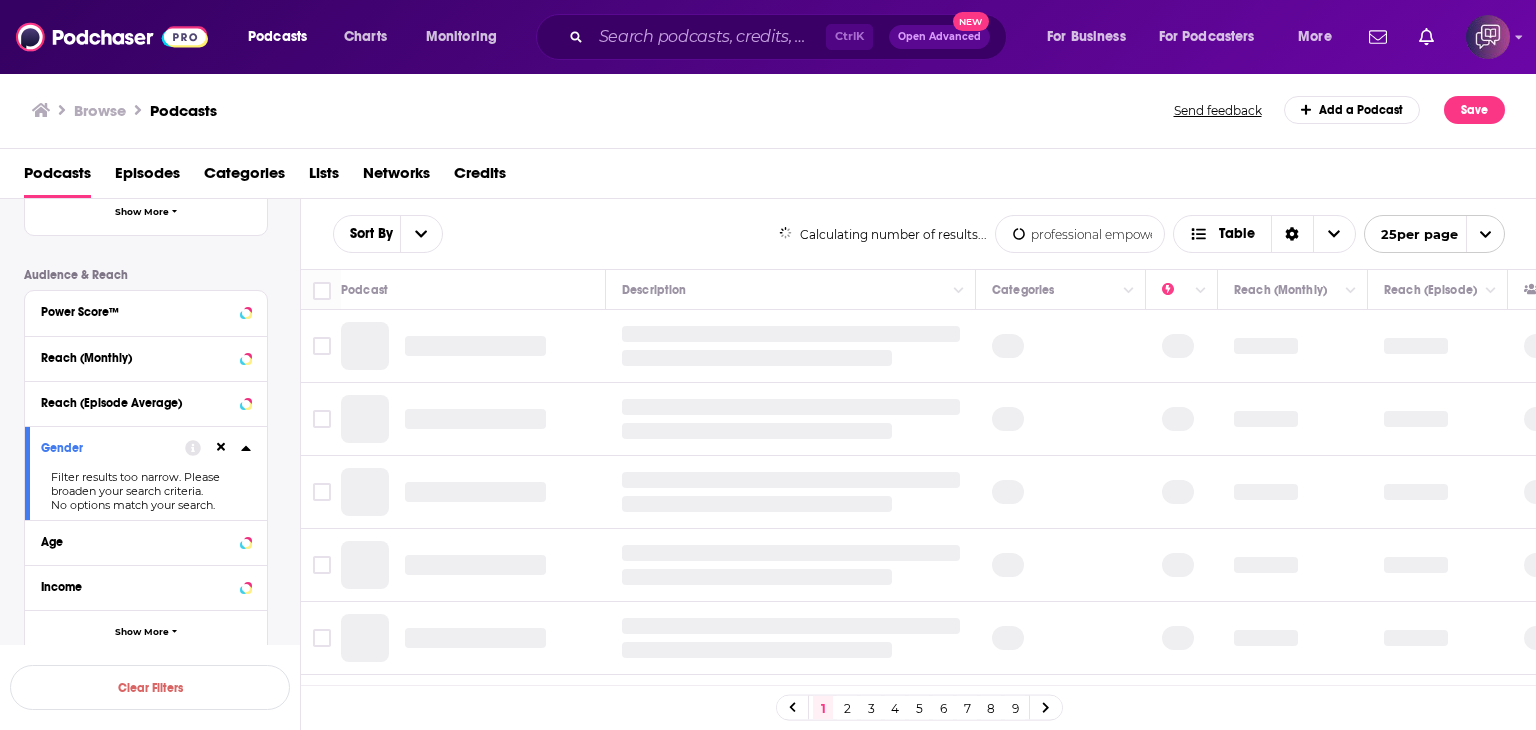 type on "professional empowerment" 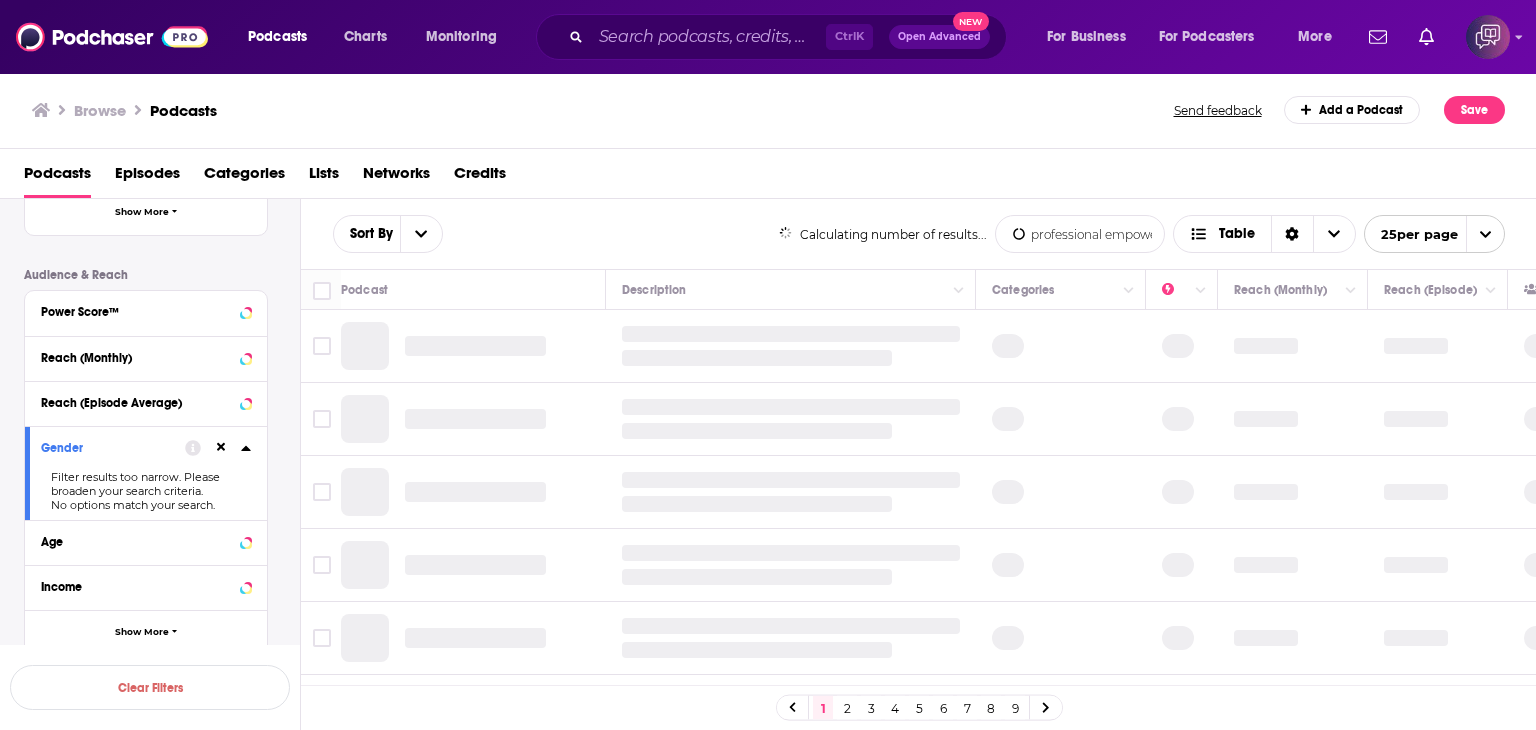 scroll, scrollTop: 546, scrollLeft: 0, axis: vertical 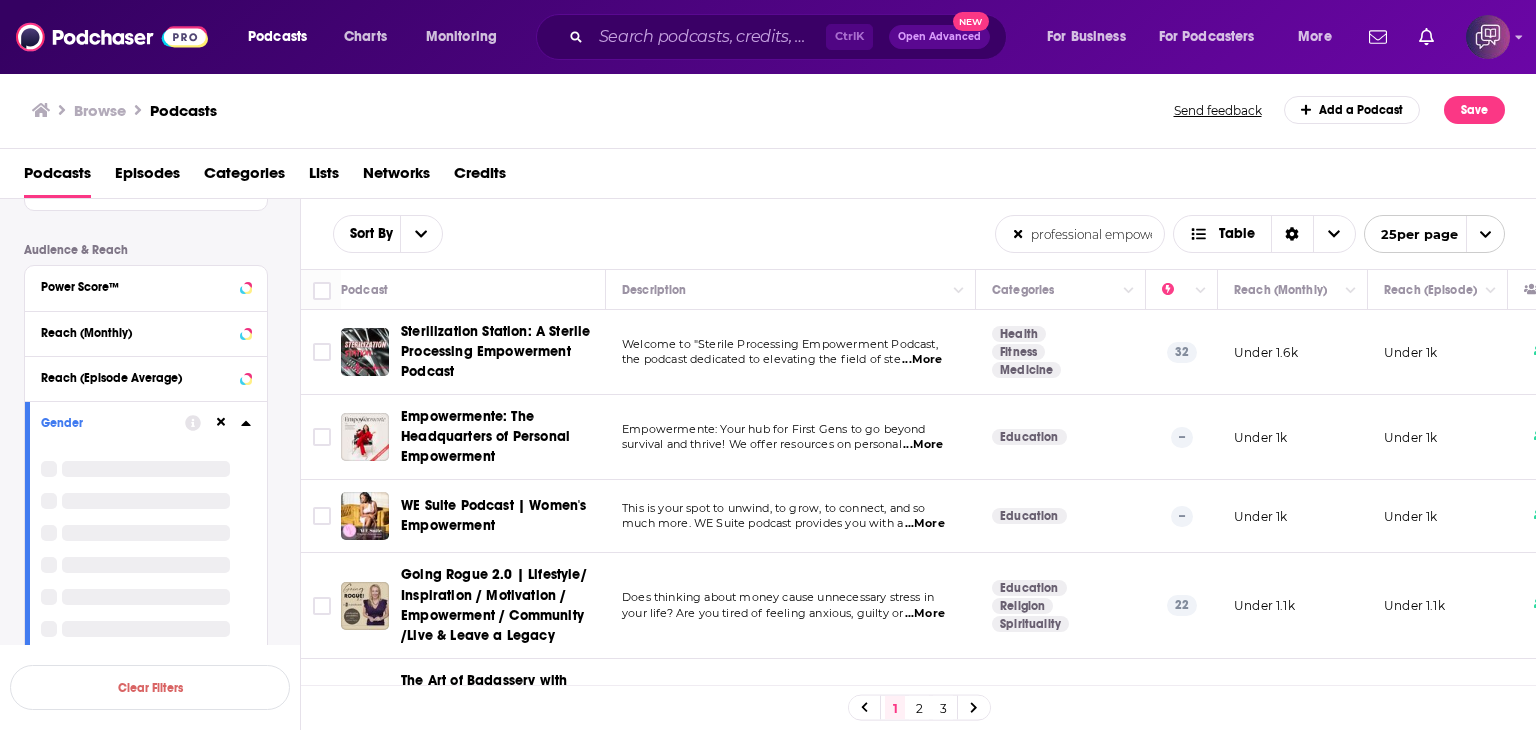 click on "...More" at bounding box center [922, 360] 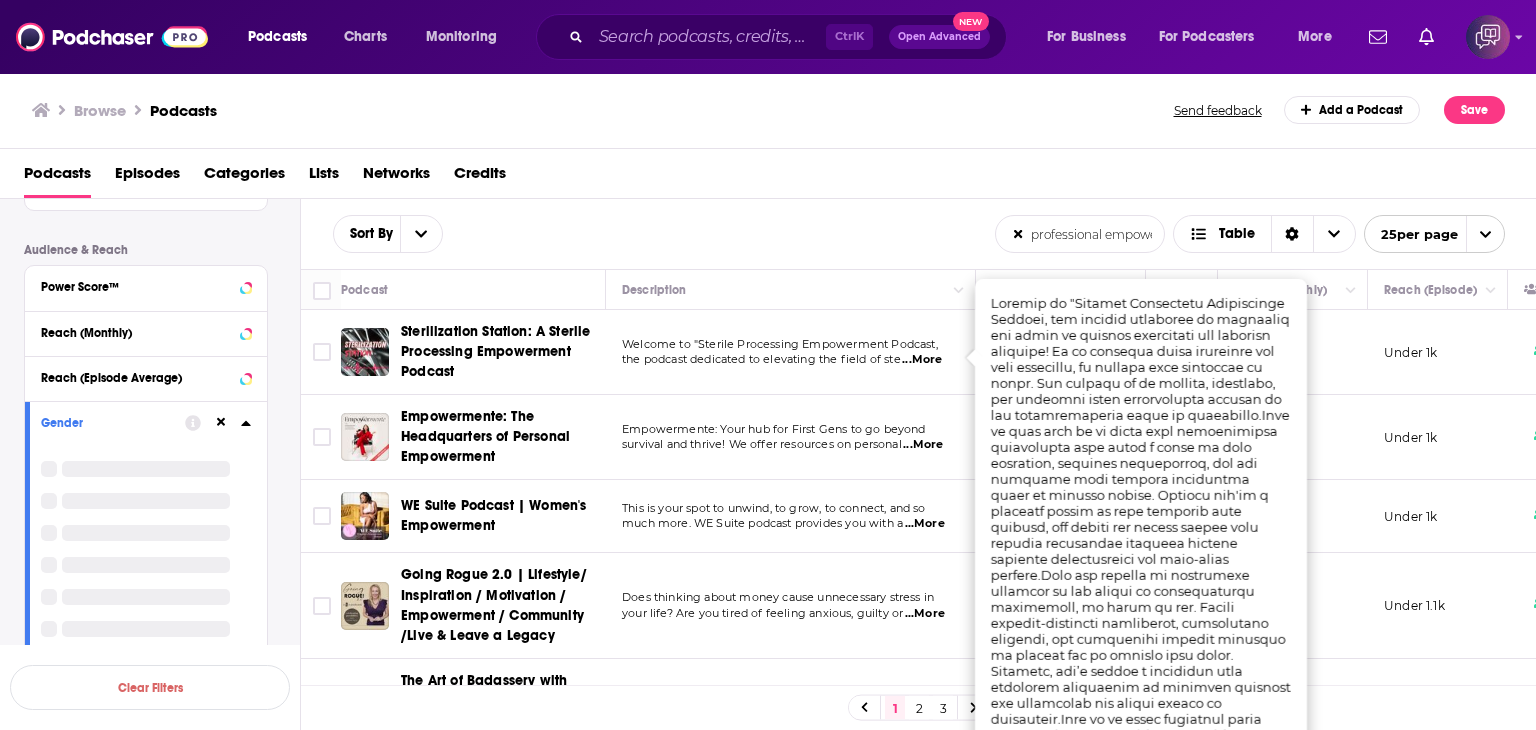 click on "Browse Podcasts Send feedback Add a Podcast Save" at bounding box center (768, 110) 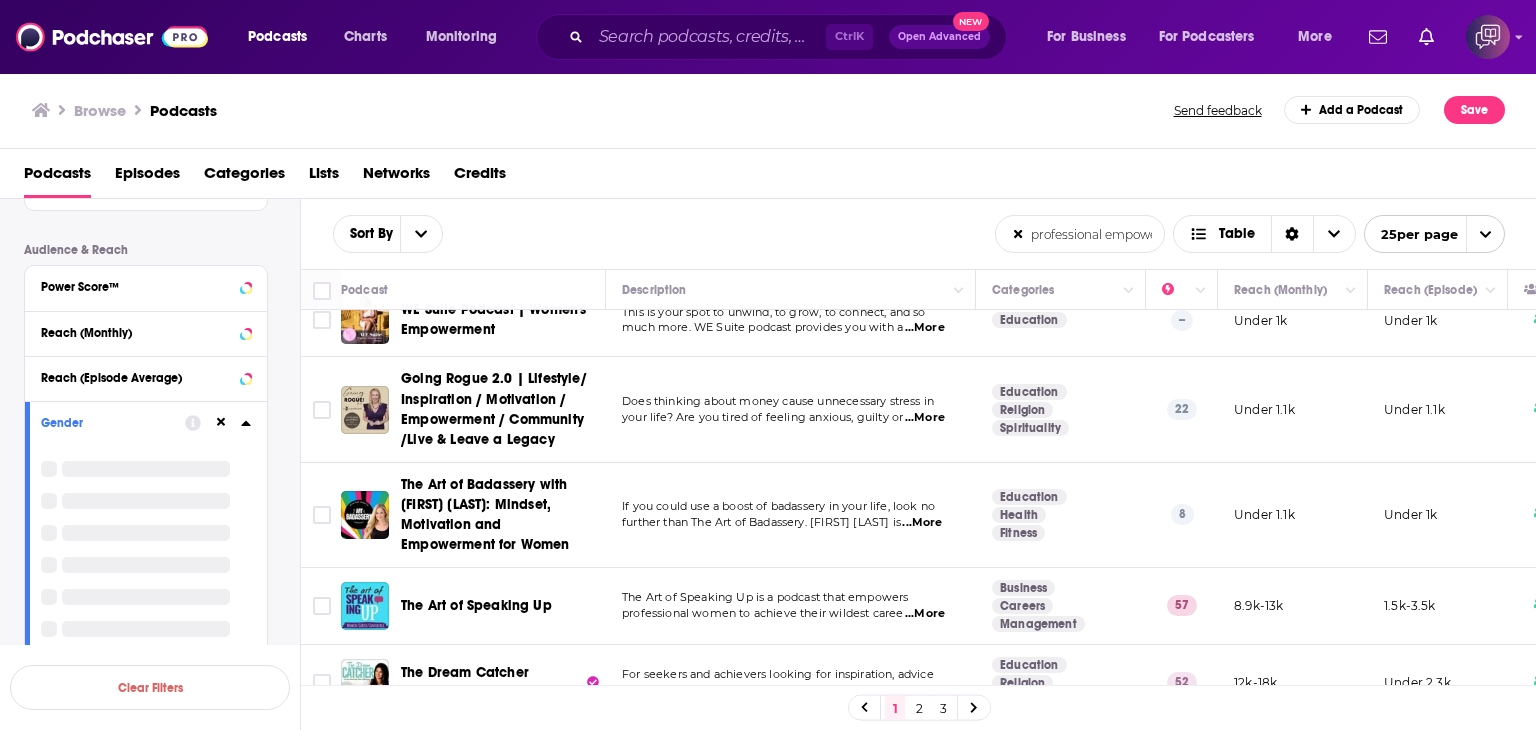 scroll, scrollTop: 200, scrollLeft: 0, axis: vertical 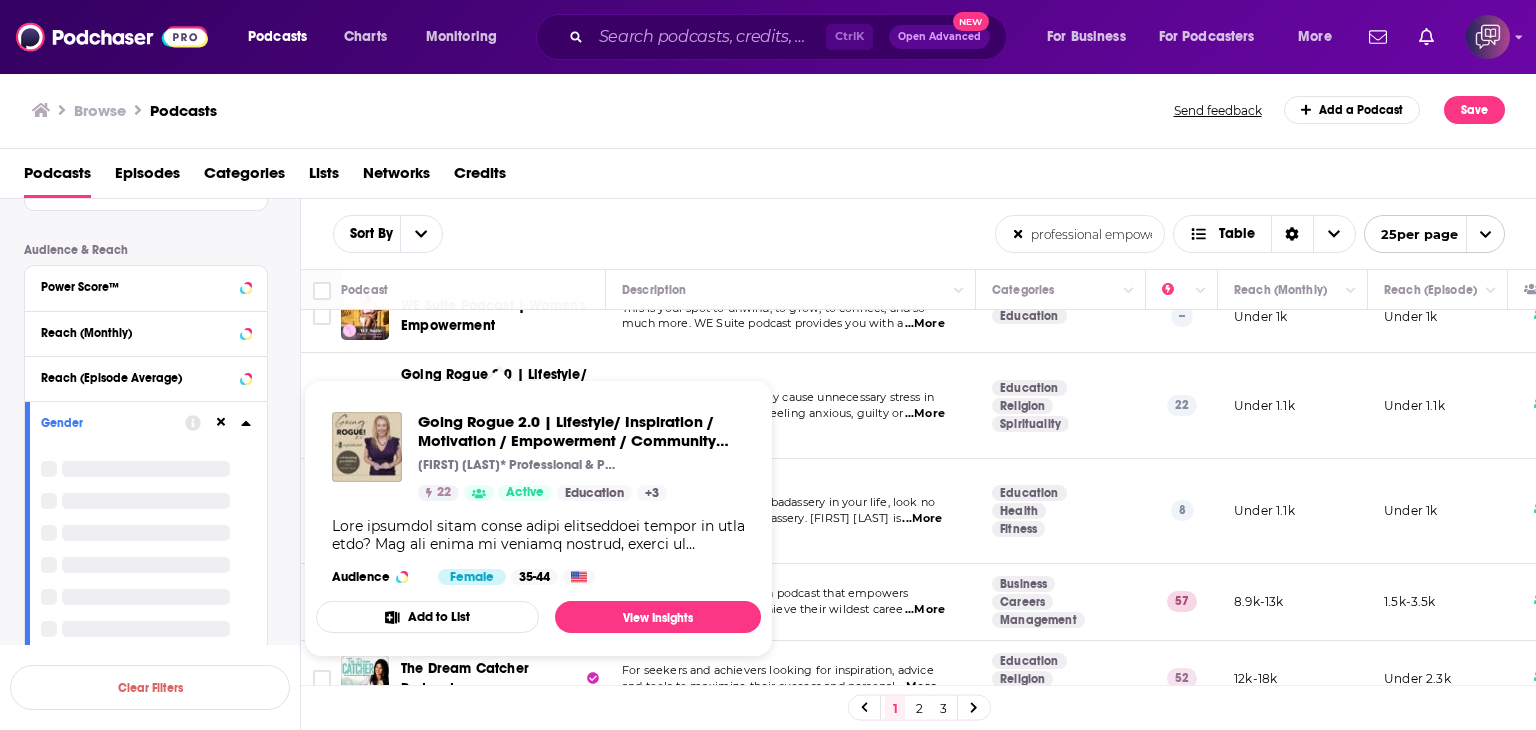 click on "Going Rogue 2.0 | Lifestyle/ Inspiration / Motivation / Empowerment / Community /Live & Leave a Legacy" at bounding box center (494, 404) 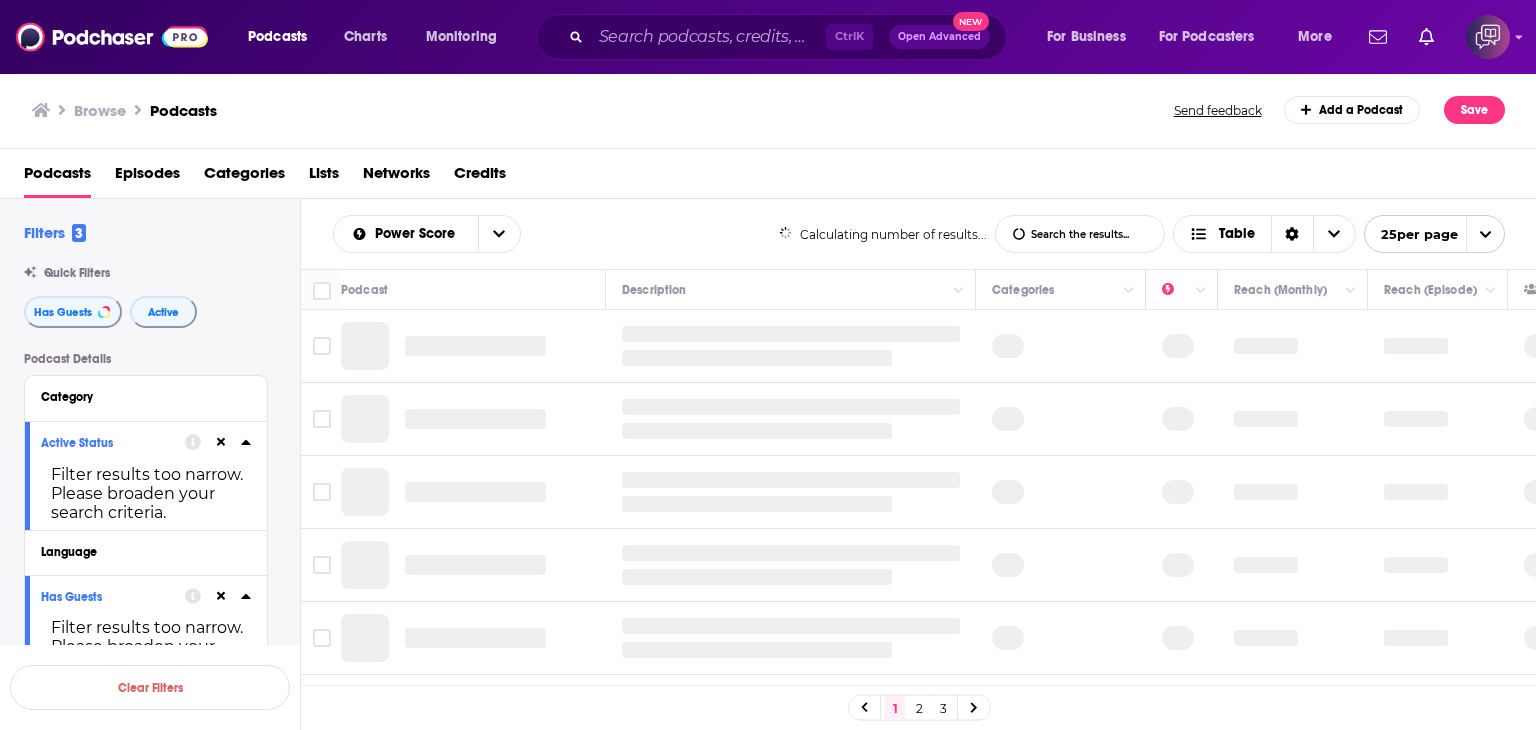 click on "List Search Input" at bounding box center (1080, 234) 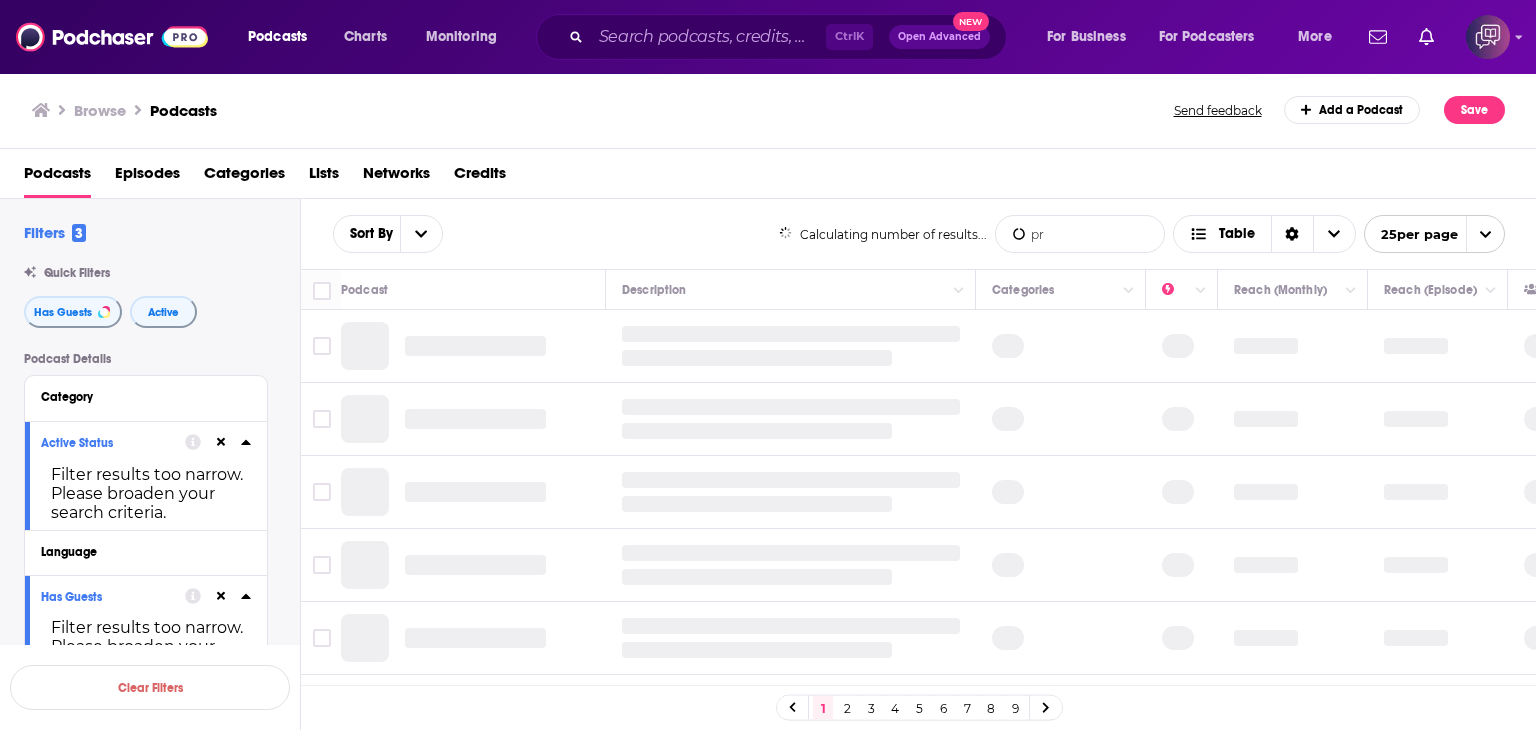 type on "professional empowerment" 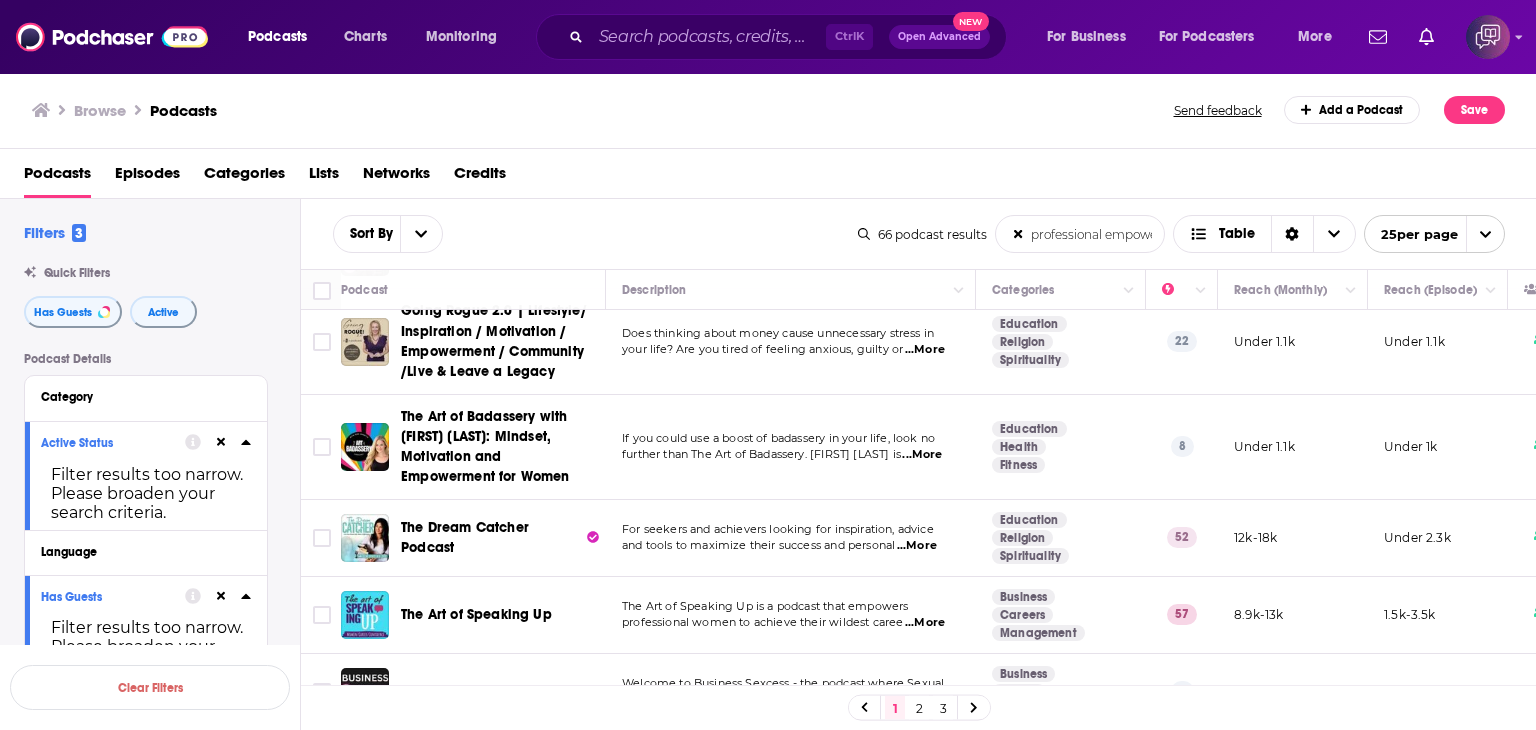 scroll, scrollTop: 300, scrollLeft: 0, axis: vertical 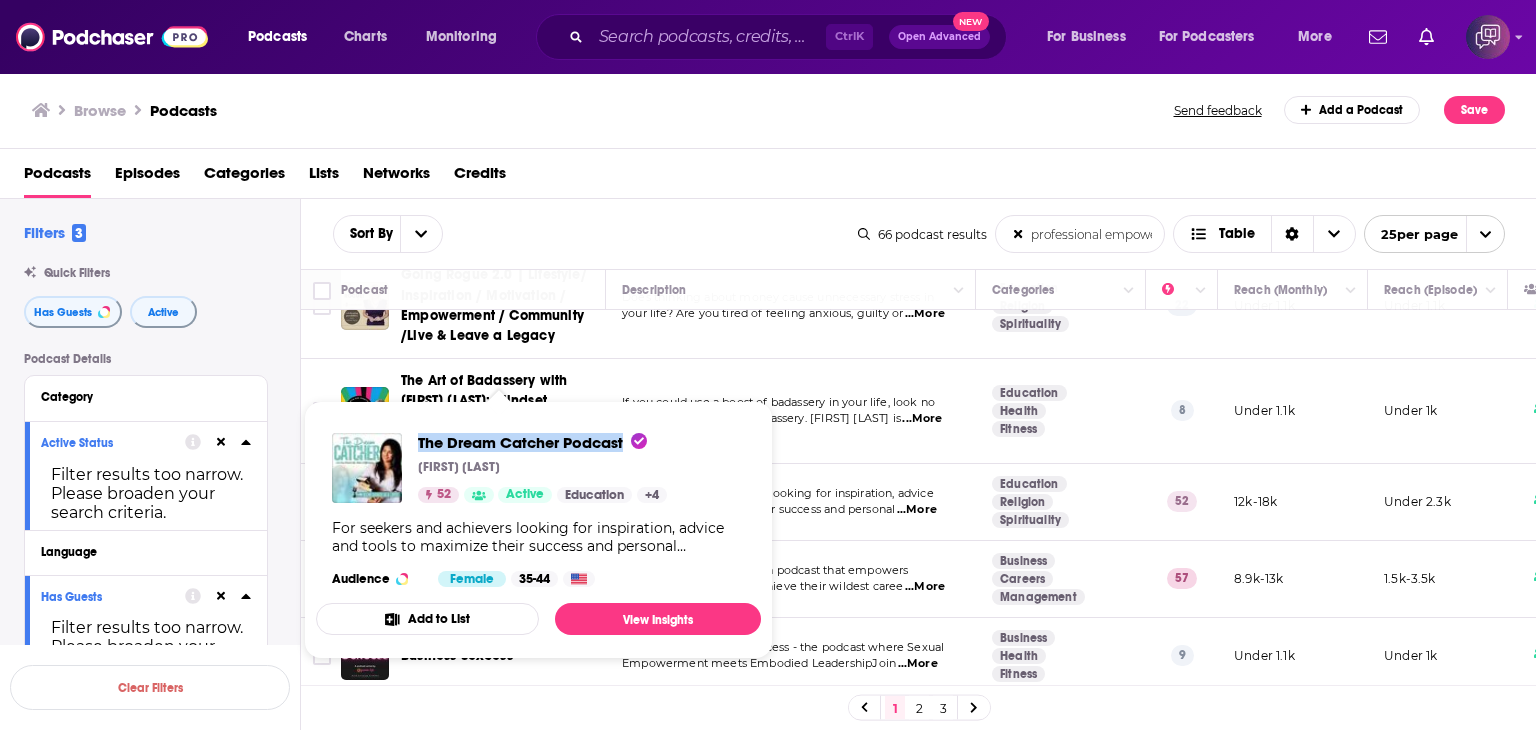 drag, startPoint x: 420, startPoint y: 421, endPoint x: 623, endPoint y: 433, distance: 203.35437 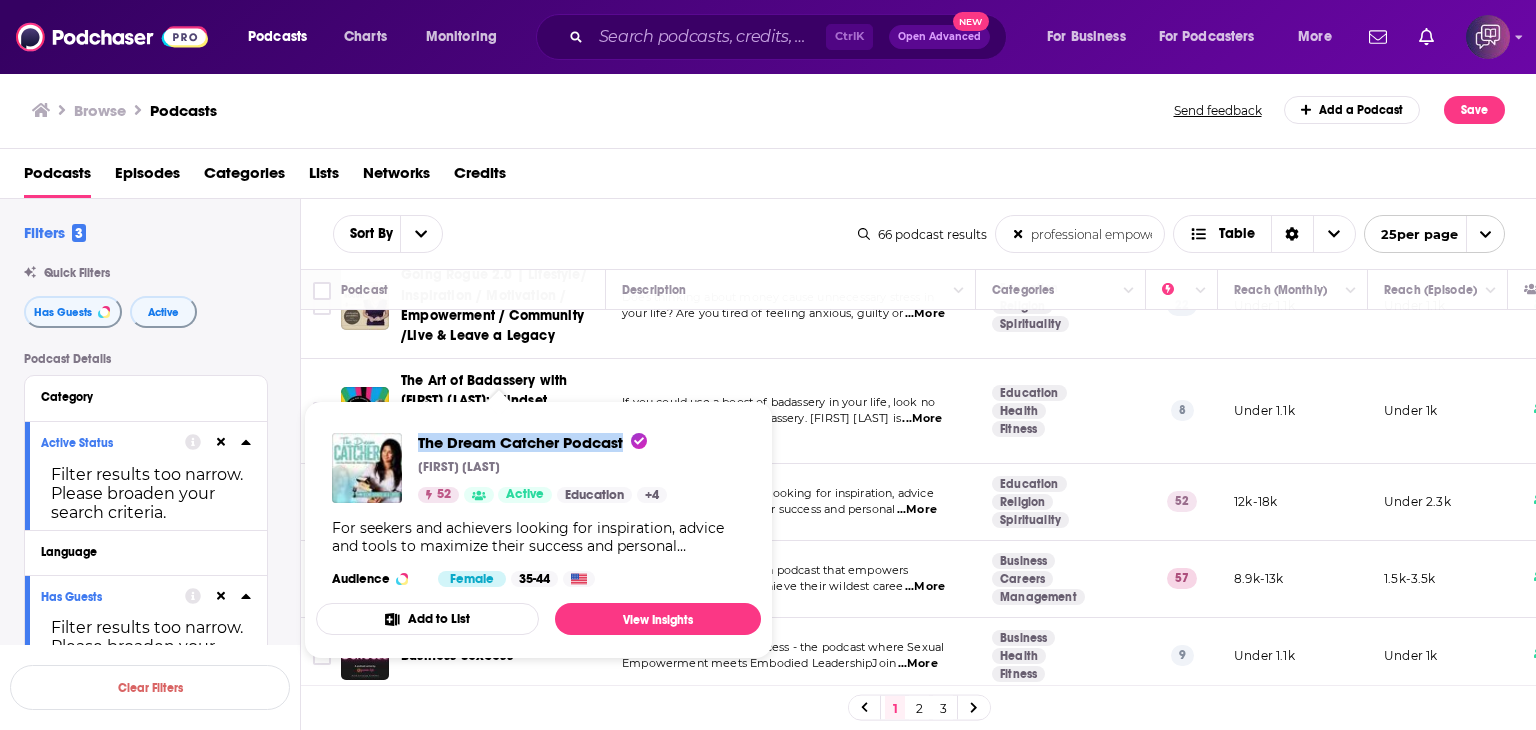 click on "The Dream Catcher Podcast Seline Shenoy 52 Active Education + 4 For seekers and achievers looking for inspiration, advice and tools to maximize their success and personal happiness. Join Seline Shenoy as she explores mindsets, strategies and habits to tap into your full potential in your personal and professional life. Seline also speaks with guests with expertise in personal empowerment & productivity, spirituality, love & relationships, health & wellness and social justice issues. Audience Female 35-44" at bounding box center [538, 510] 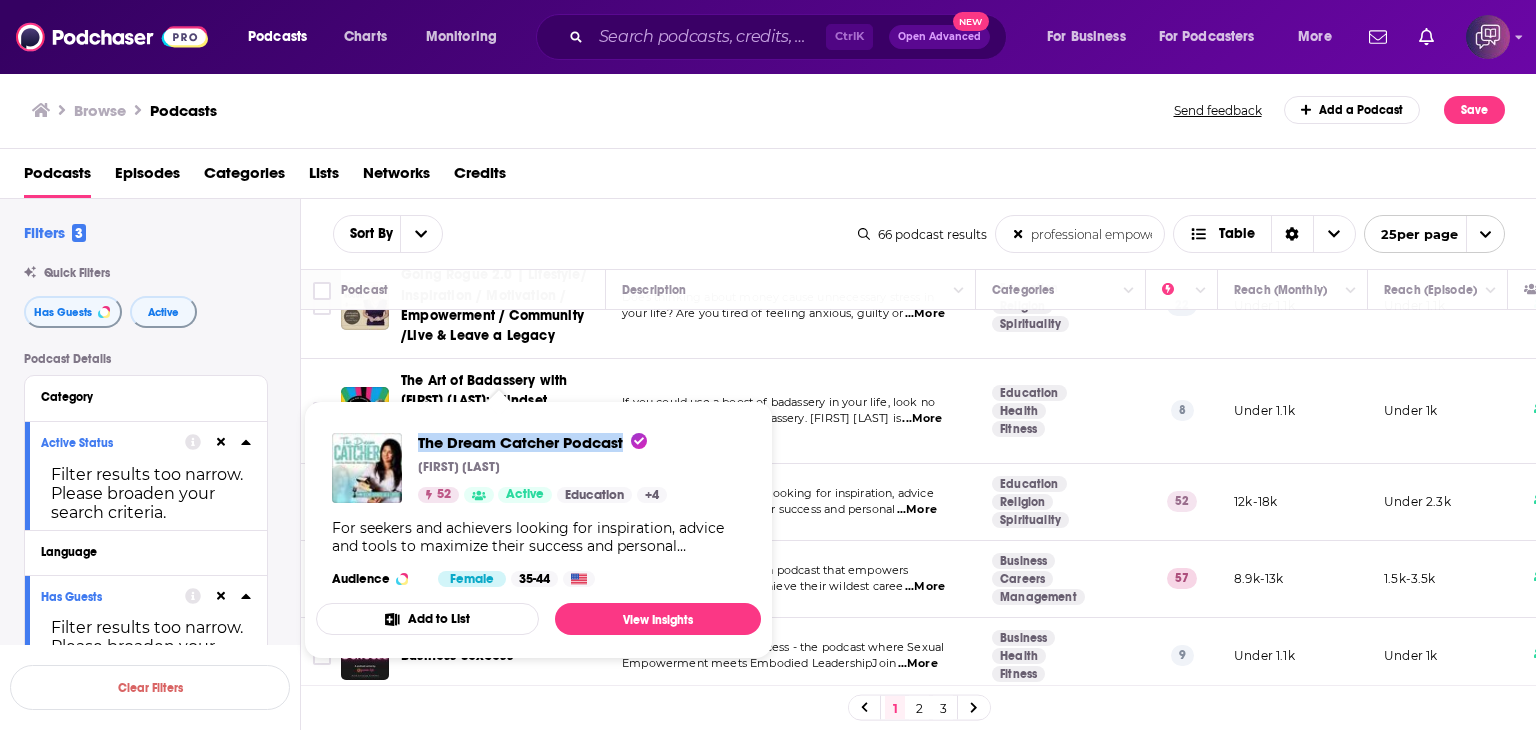 copy on "The Dream Catcher Podcast" 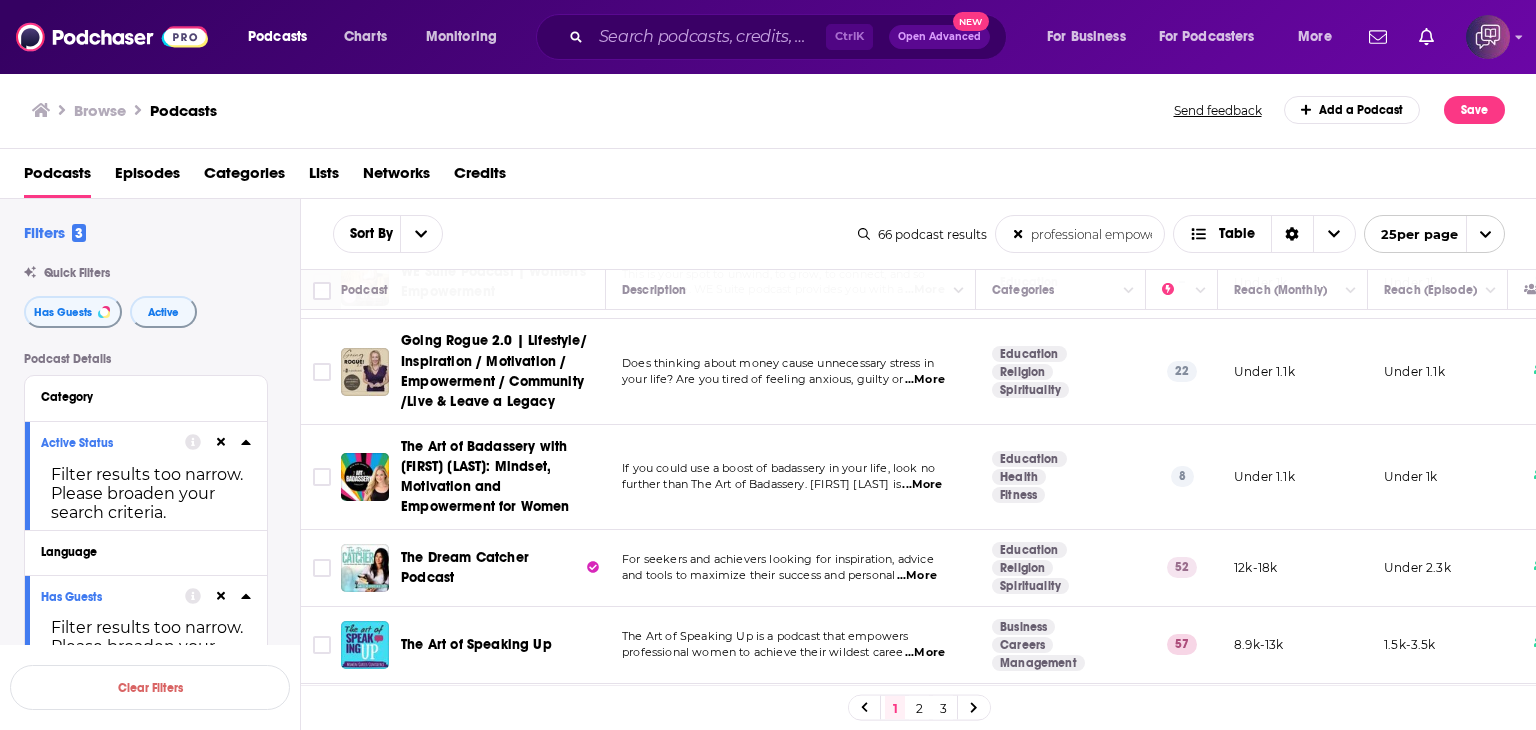 scroll, scrollTop: 200, scrollLeft: 0, axis: vertical 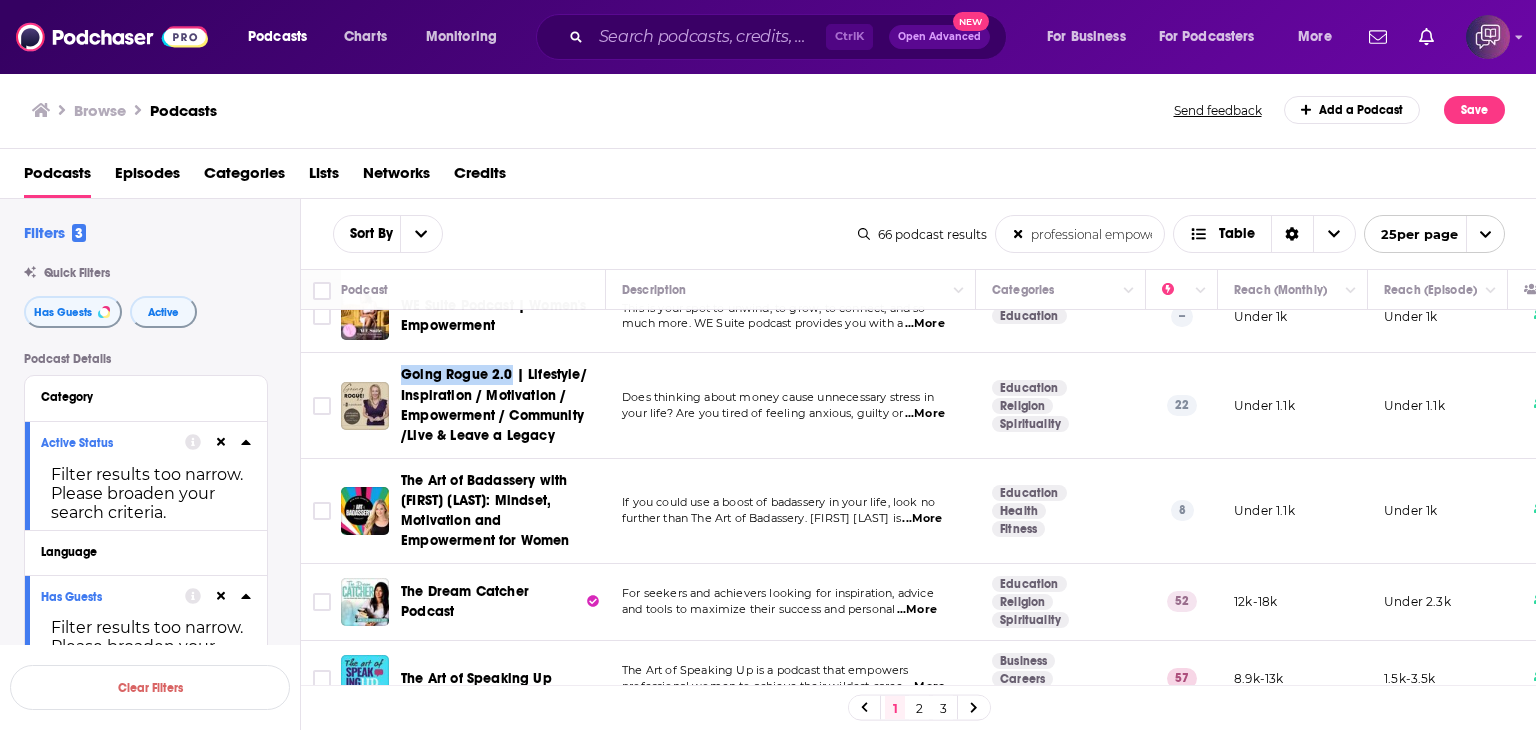drag, startPoint x: 399, startPoint y: 357, endPoint x: 509, endPoint y: 357, distance: 110 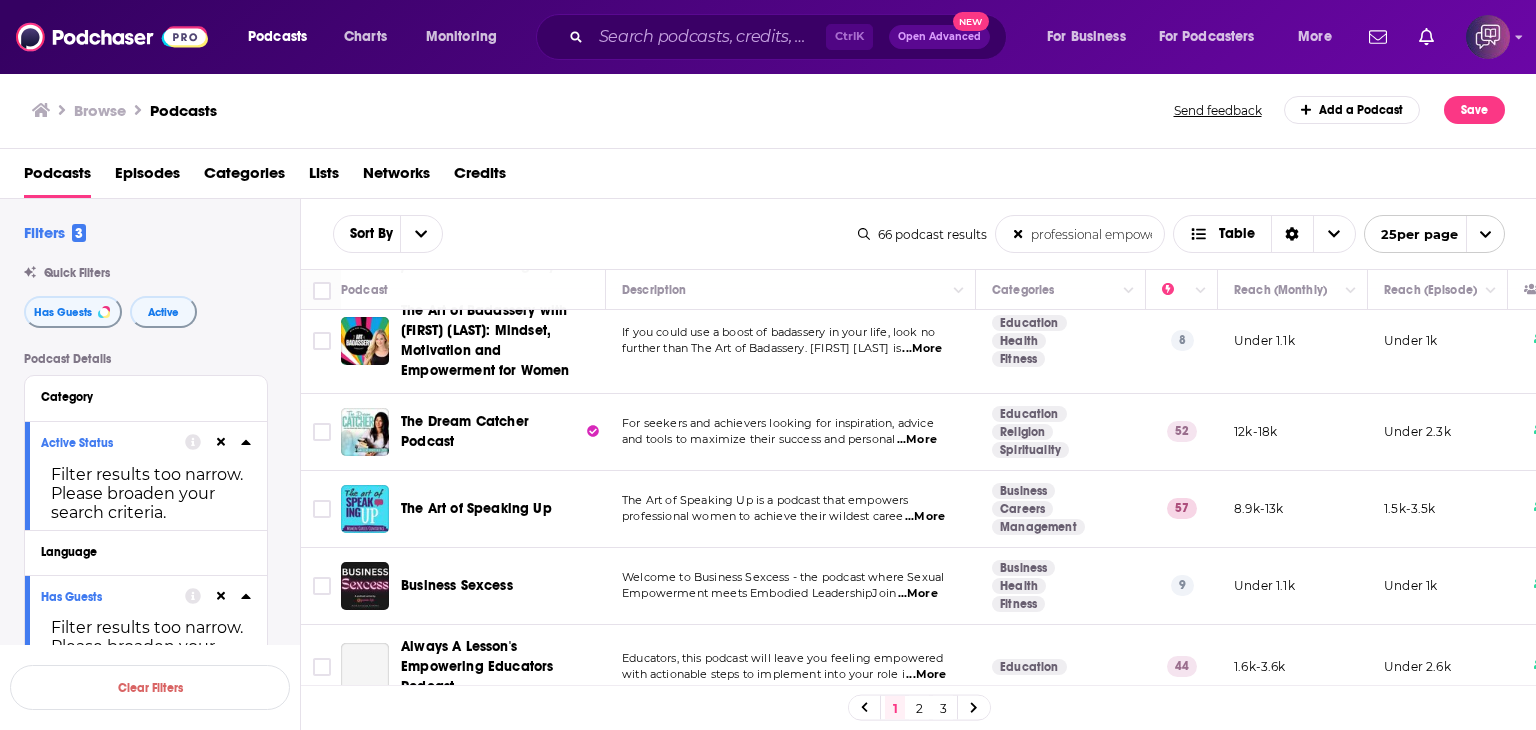 scroll, scrollTop: 400, scrollLeft: 0, axis: vertical 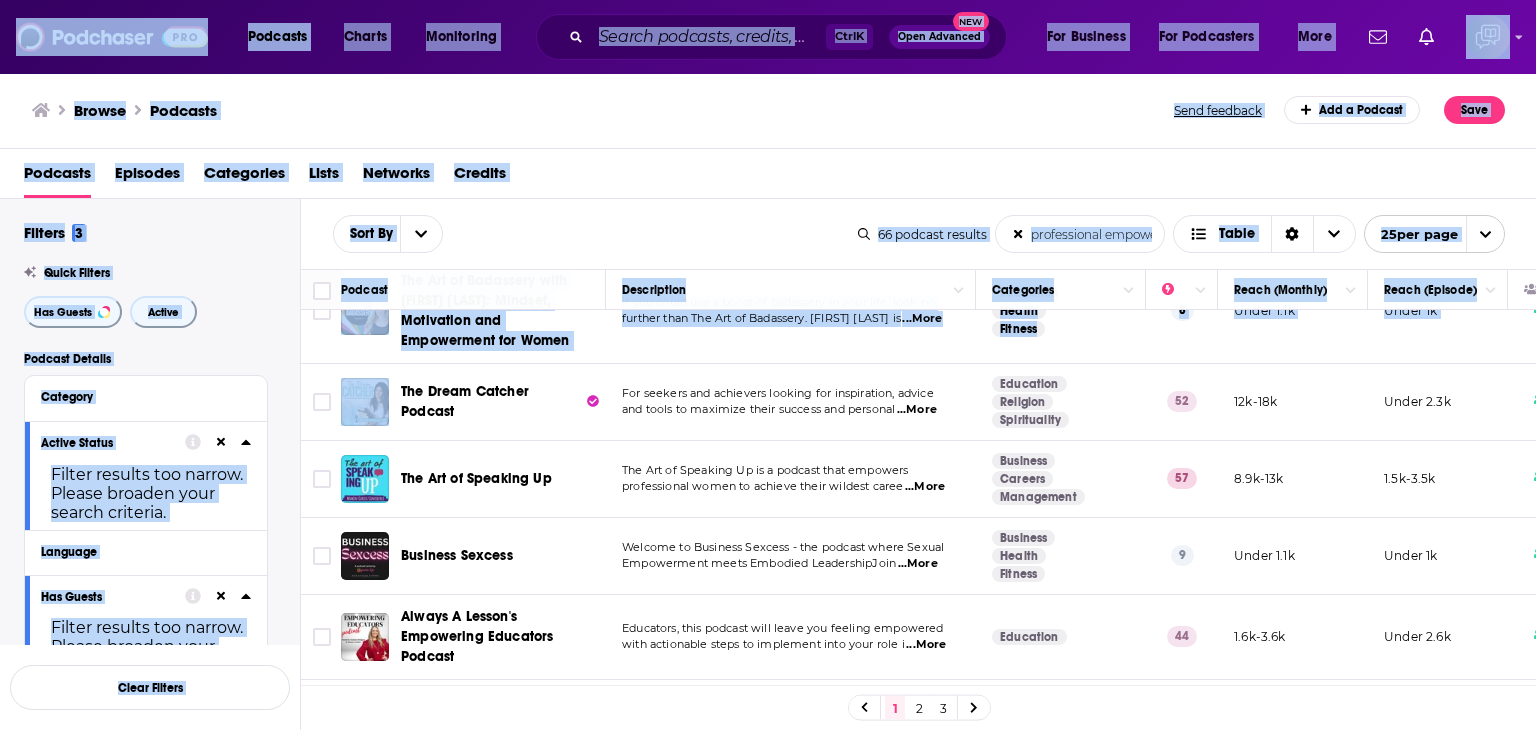 click on "Podcasts Charts Monitoring Ctrl  K Open Advanced New For Business For Podcasters More Podcasts Charts Monitoring For Business For Podcasters More Browse Podcasts Send feedback Add a Podcast Save Podcasts Episodes Categories Lists Networks Credits Filters 3 Quick Filters Has Guests Active Podcast Details Category Active Status Filter results too narrow. Please broaden your search criteria. Language Has Guests Filter results too narrow. Please broaden your search criteria. Brand Safety & Suitability Political Skew Beta Show More Audience & Reach Power Score™ Reach (Monthly) Reach (Episode Average) Gender Filter results too narrow. Please broaden your search criteria. No options match your search. Age Income Show More Saved Searches Select Clear Filters Sort By professional empowerment List Search Input Search the results... Table 66   podcast   results professional empowerment List Search Input Search the results... Table 25  per page Podcast Description Categories Reach (Monthly) Reach (Episode) Top Country" at bounding box center [768, 365] 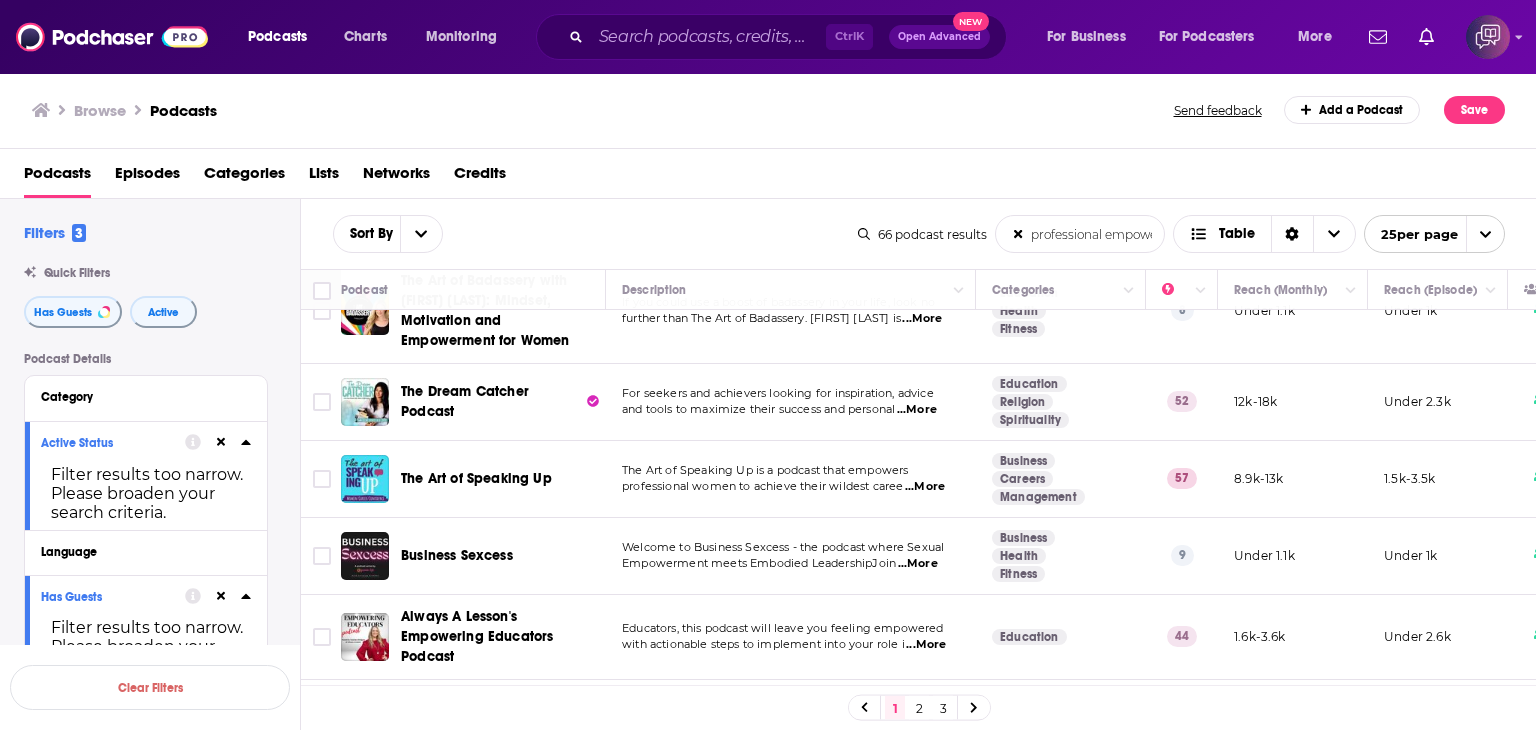 click on "Browse Podcasts" at bounding box center [604, 110] 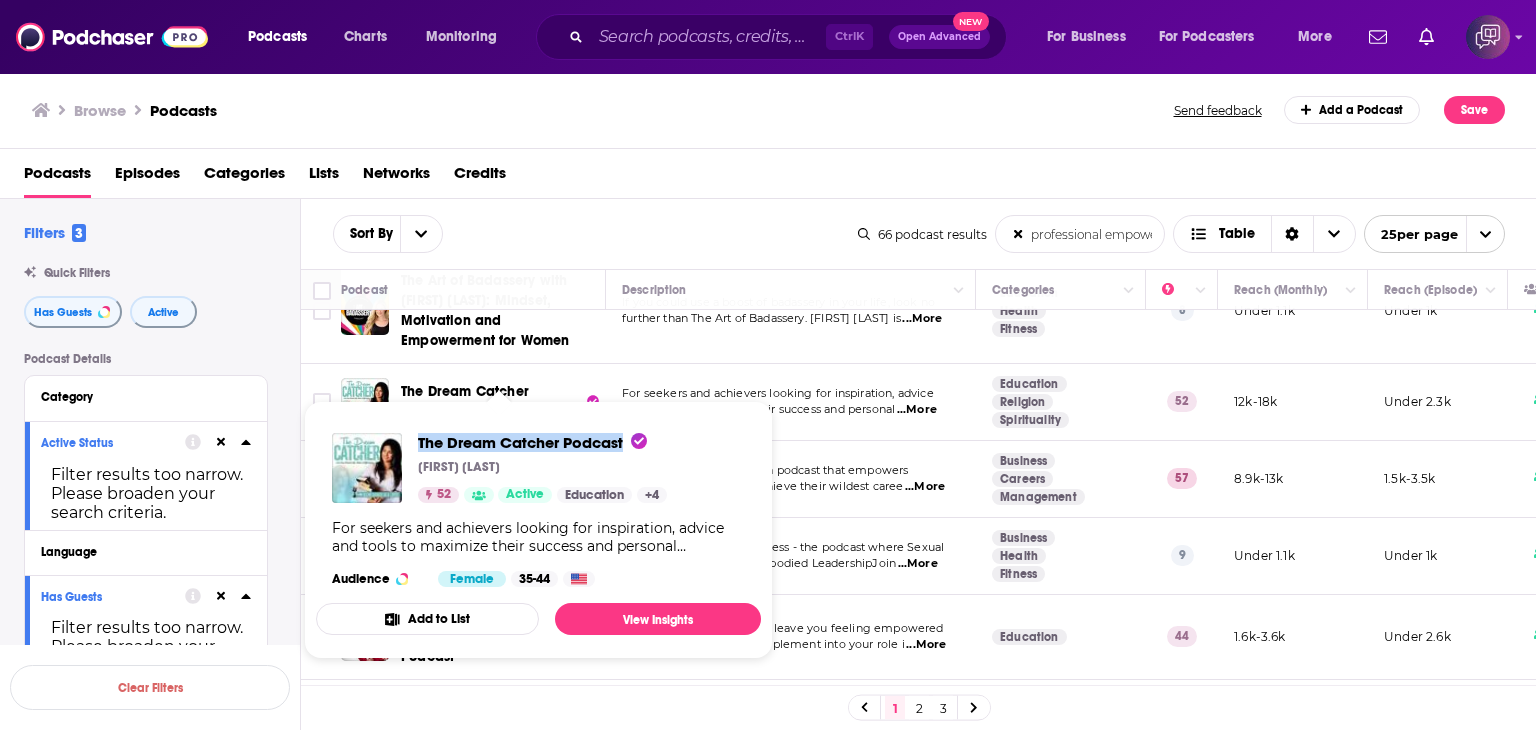 drag, startPoint x: 412, startPoint y: 424, endPoint x: 627, endPoint y: 429, distance: 215.05814 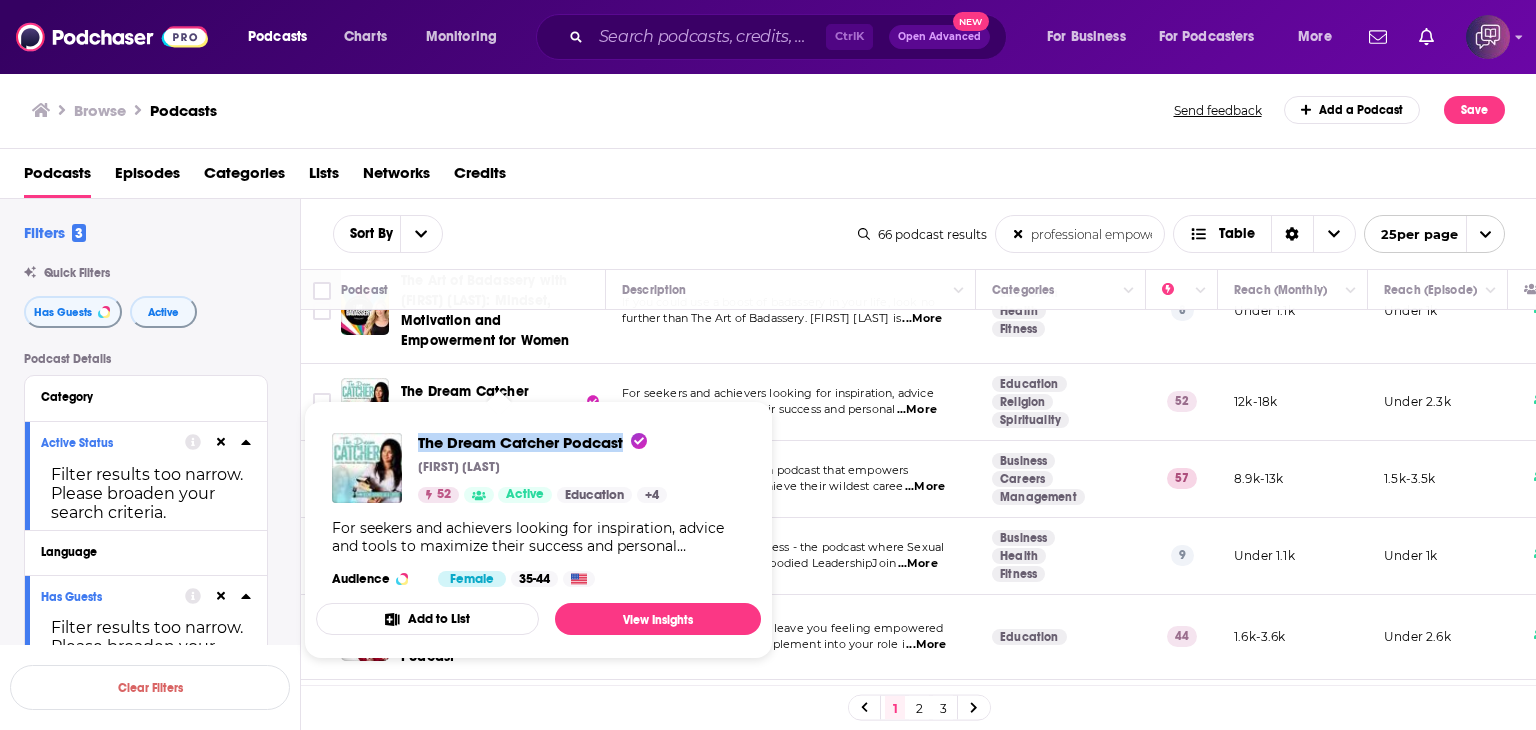 click on "The Dream Catcher Podcast Seline Shenoy 52 Active Education + 4 For seekers and achievers looking for inspiration, advice and tools to maximize their success and personal happiness. Join Seline Shenoy as she explores mindsets, strategies and habits to tap into your full potential in your personal and professional life. Seline also speaks with guests with expertise in personal empowerment & productivity, spirituality, love & relationships, health & wellness and social justice issues. Audience Female 35-44" at bounding box center [538, 510] 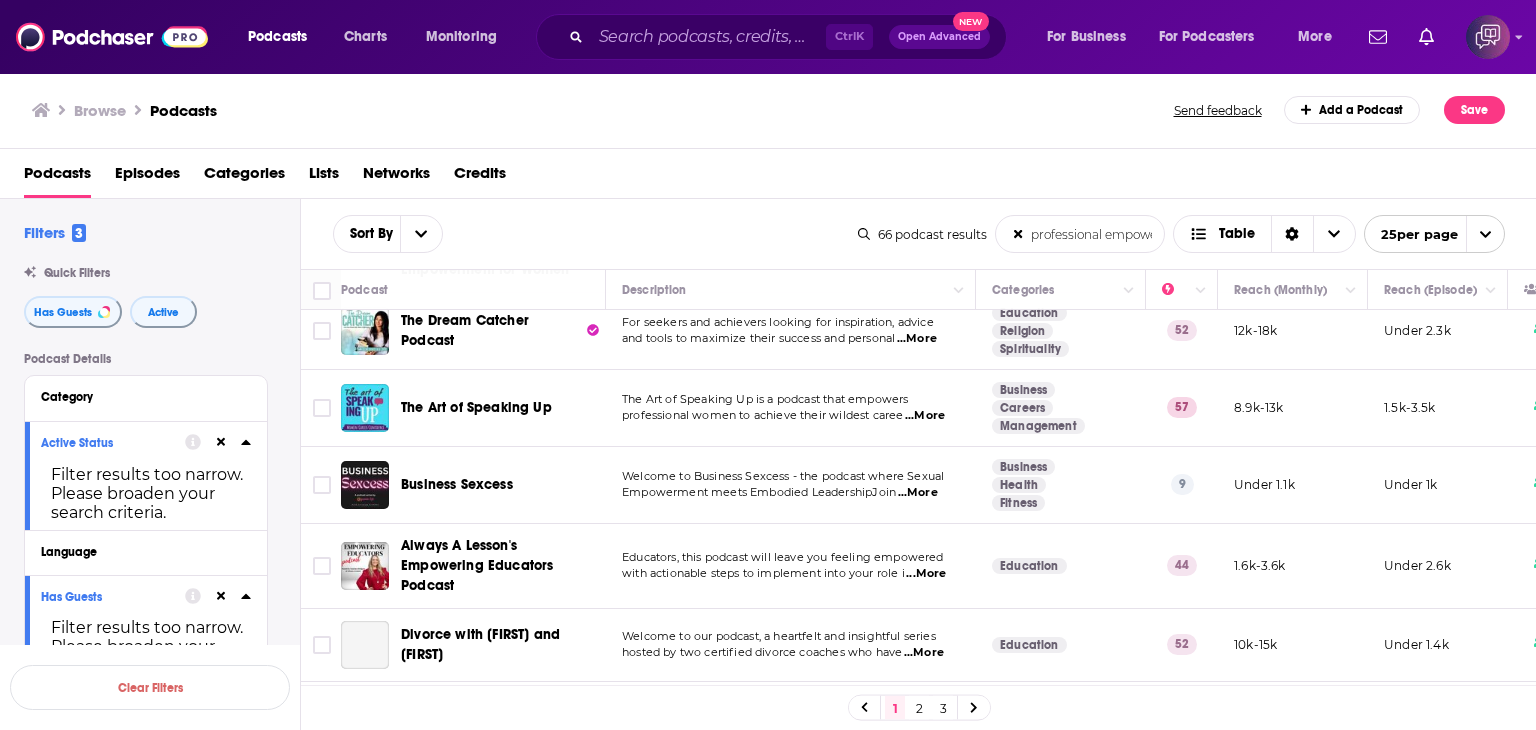 scroll, scrollTop: 500, scrollLeft: 0, axis: vertical 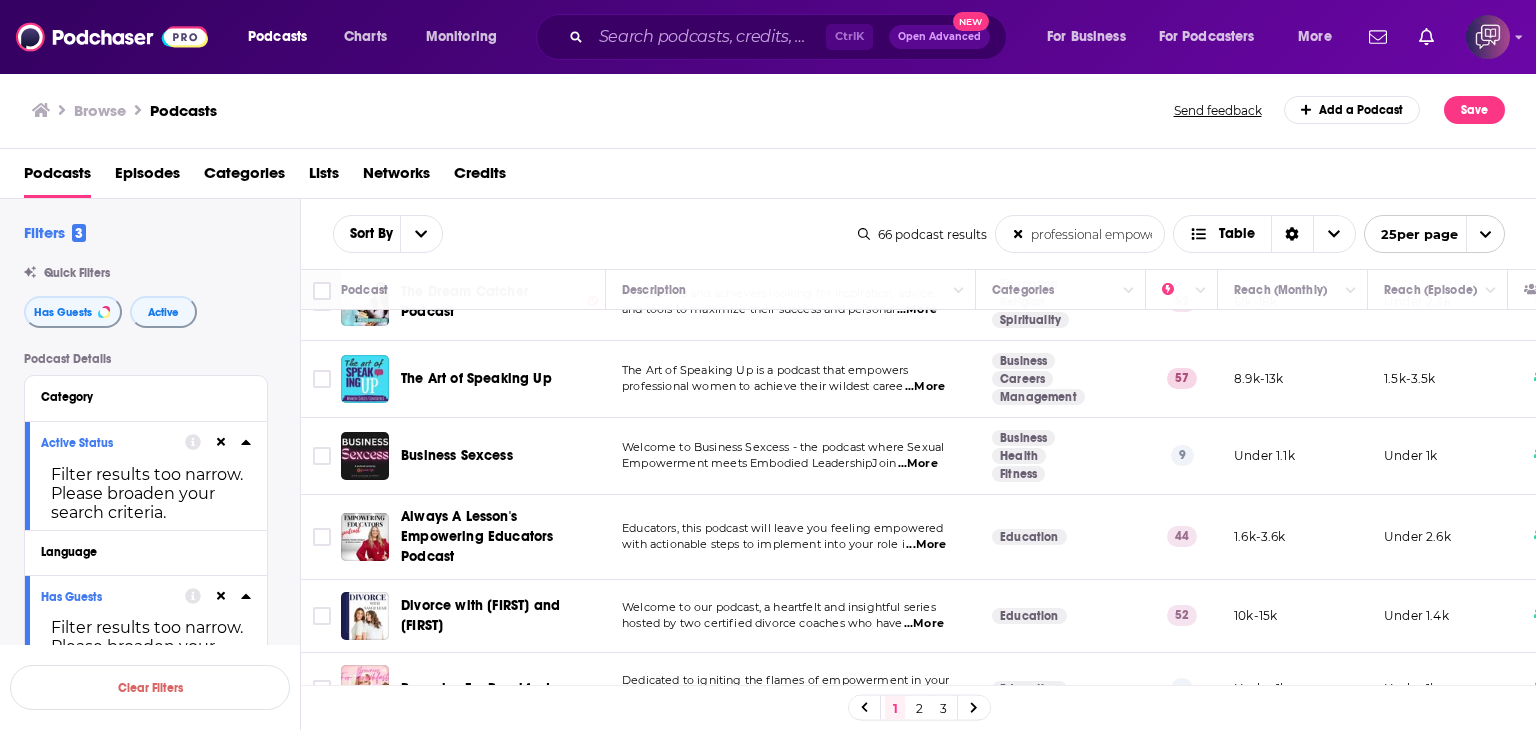 click on "Always A Lesson's Empowering Educators Podcast" at bounding box center [473, 537] 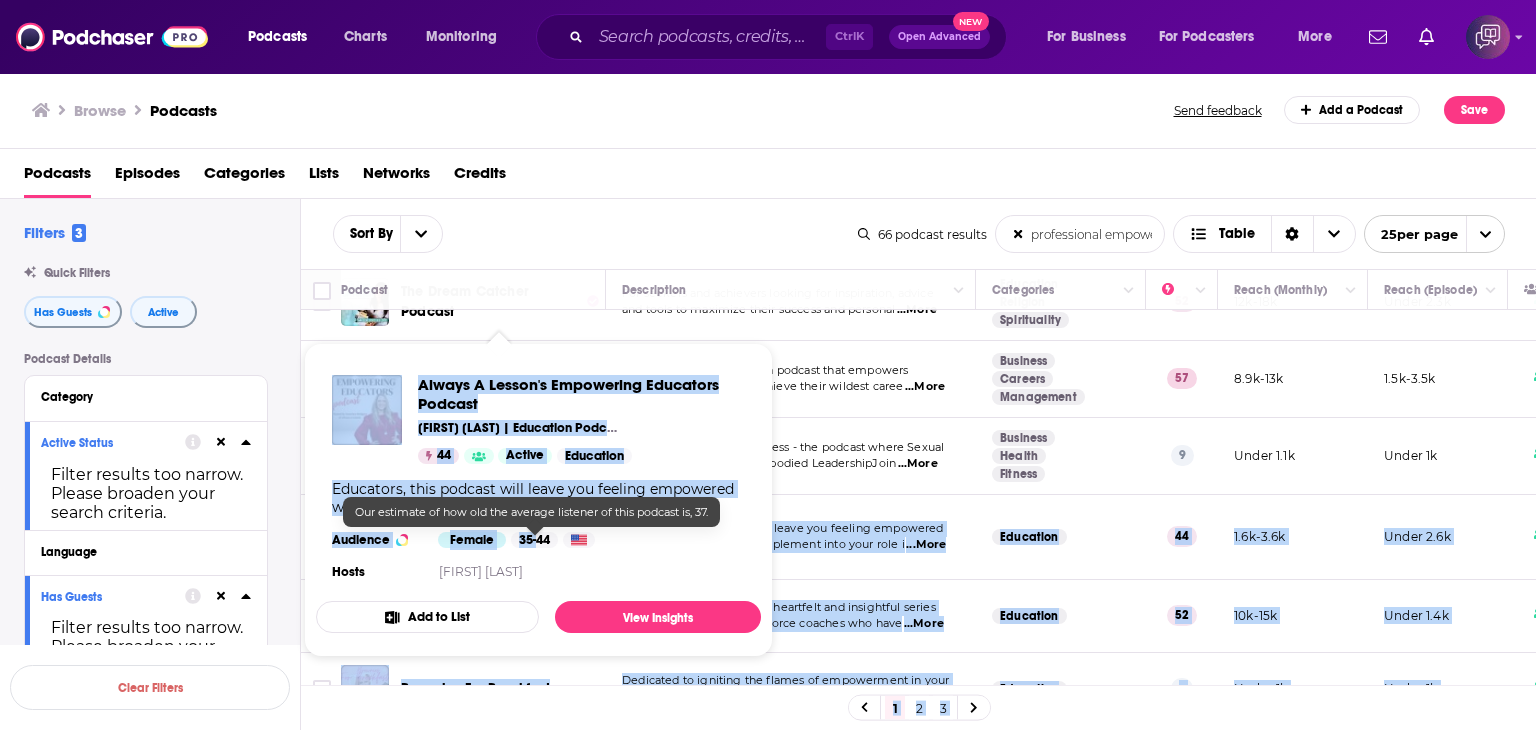 drag, startPoint x: 402, startPoint y: 501, endPoint x: 536, endPoint y: 548, distance: 142.00352 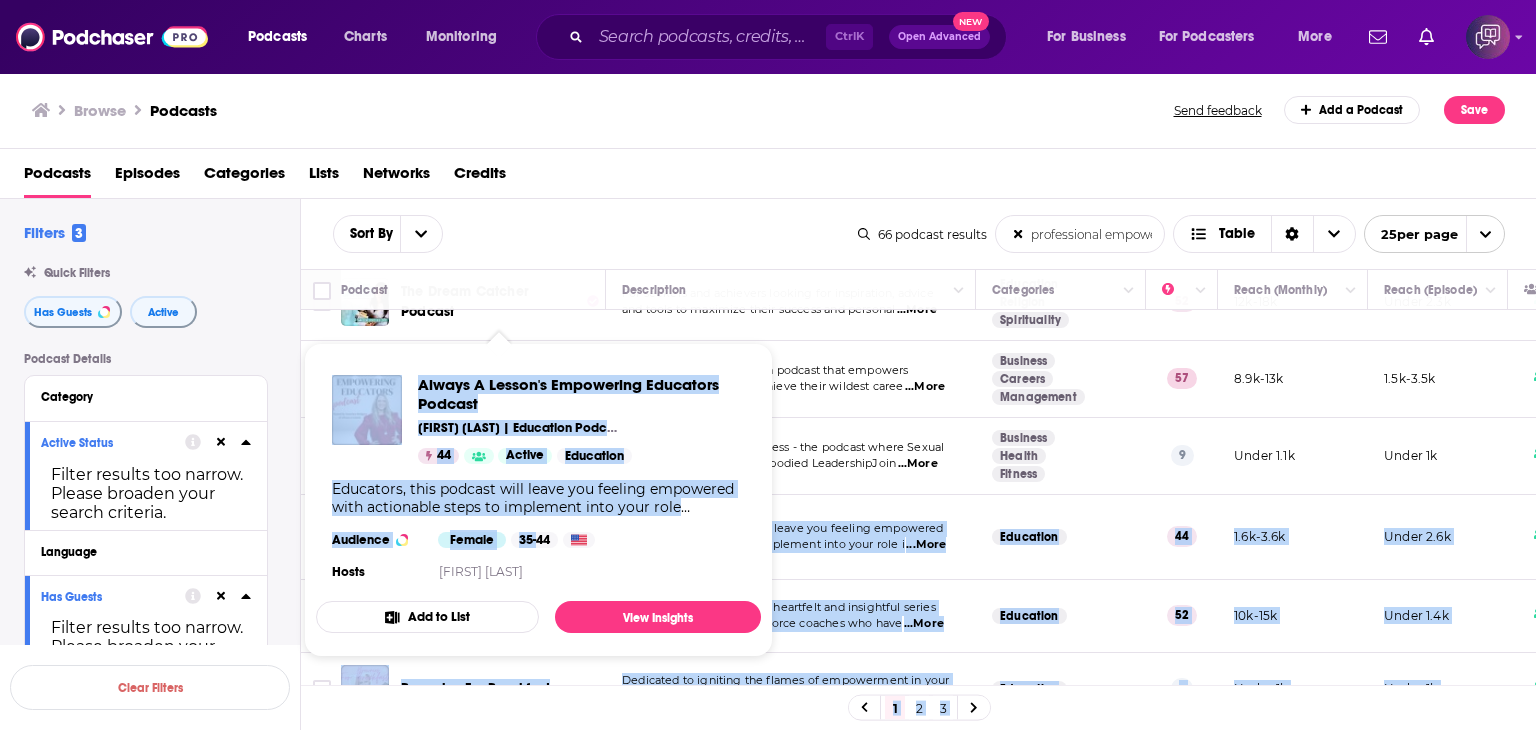 click on "Always A Lesson's Empowering Educators Podcast Gretchen Bridgers | Education Podcast Network 44 Active Education Educators, this podcast will leave you feeling empowered with actionable steps to implement into your role immediately. Gretchen shares stories, lessons learned and practical tips. Buckle up for a transformation unlike no other!
Listen as you work out, clean the house, do errands and so much more. This show is an excellent source of professional development, inspiration, empowerment, as well as techniques and strategies that are best practices. Lessons shared applicable to all educators!. #education  Audience Female 35-44 Hosts   Gretchen Schultek Bridgers" at bounding box center [538, 480] 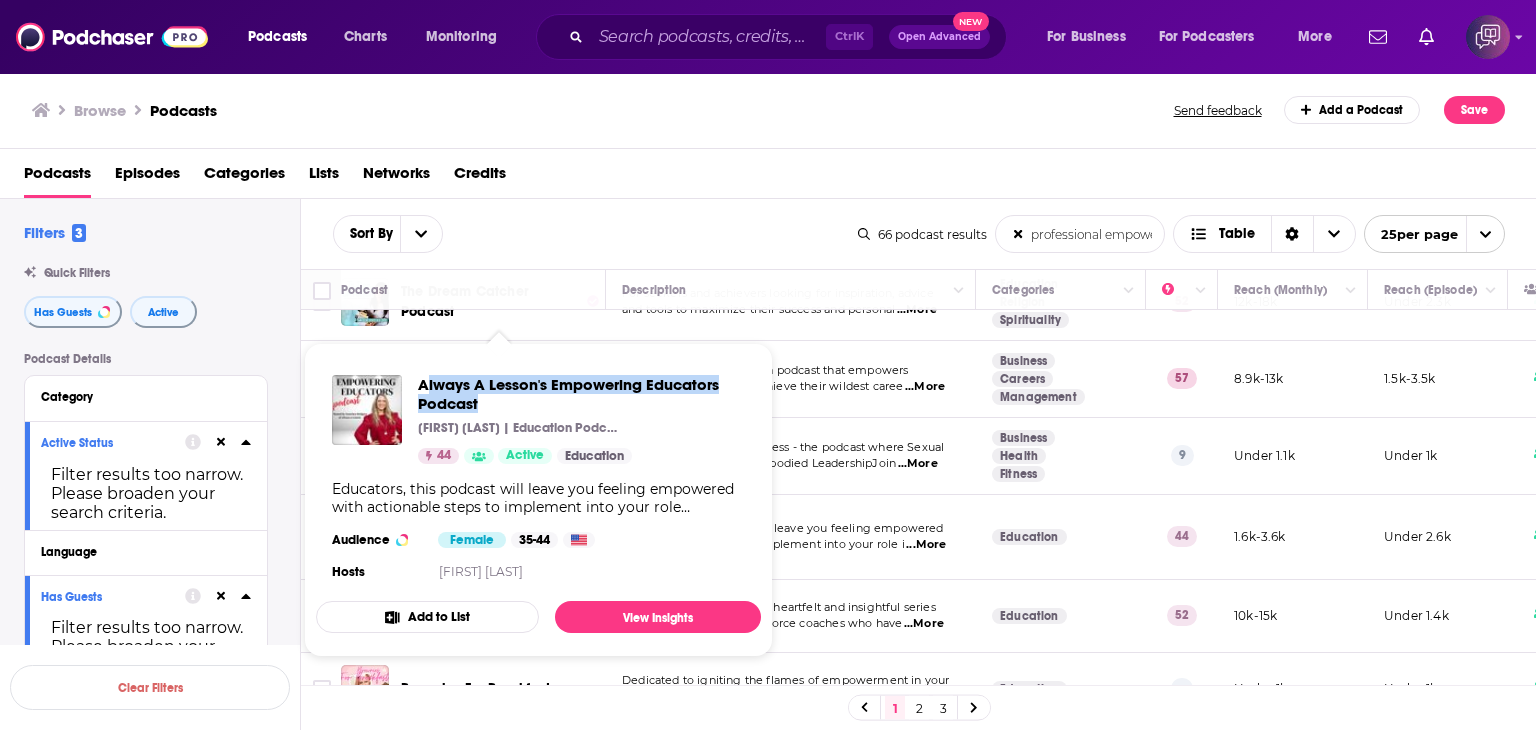 drag, startPoint x: 424, startPoint y: 364, endPoint x: 528, endPoint y: 405, distance: 111.78998 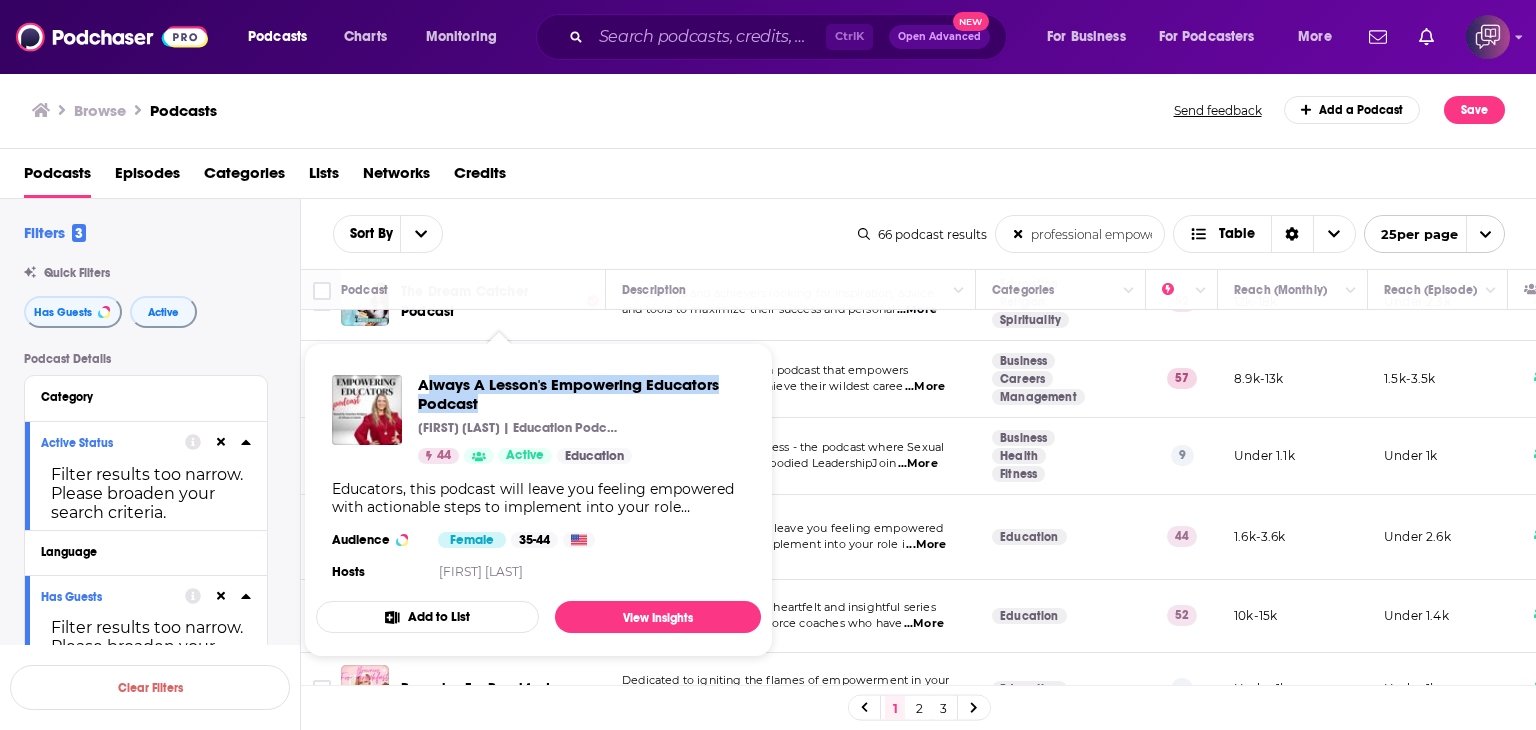 click on "Always A Lesson's Empowering Educators Podcast Gretchen Bridgers | Education Podcast Network 44 Active Education Educators, this podcast will leave you feeling empowered with actionable steps to implement into your role immediately. Gretchen shares stories, lessons learned and practical tips. Buckle up for a transformation unlike no other!
Listen as you work out, clean the house, do errands and so much more. This show is an excellent source of professional development, inspiration, empowerment, as well as techniques and strategies that are best practices. Lessons shared applicable to all educators!. #education  Audience Female 35-44 Hosts   Gretchen Schultek Bridgers" at bounding box center [538, 480] 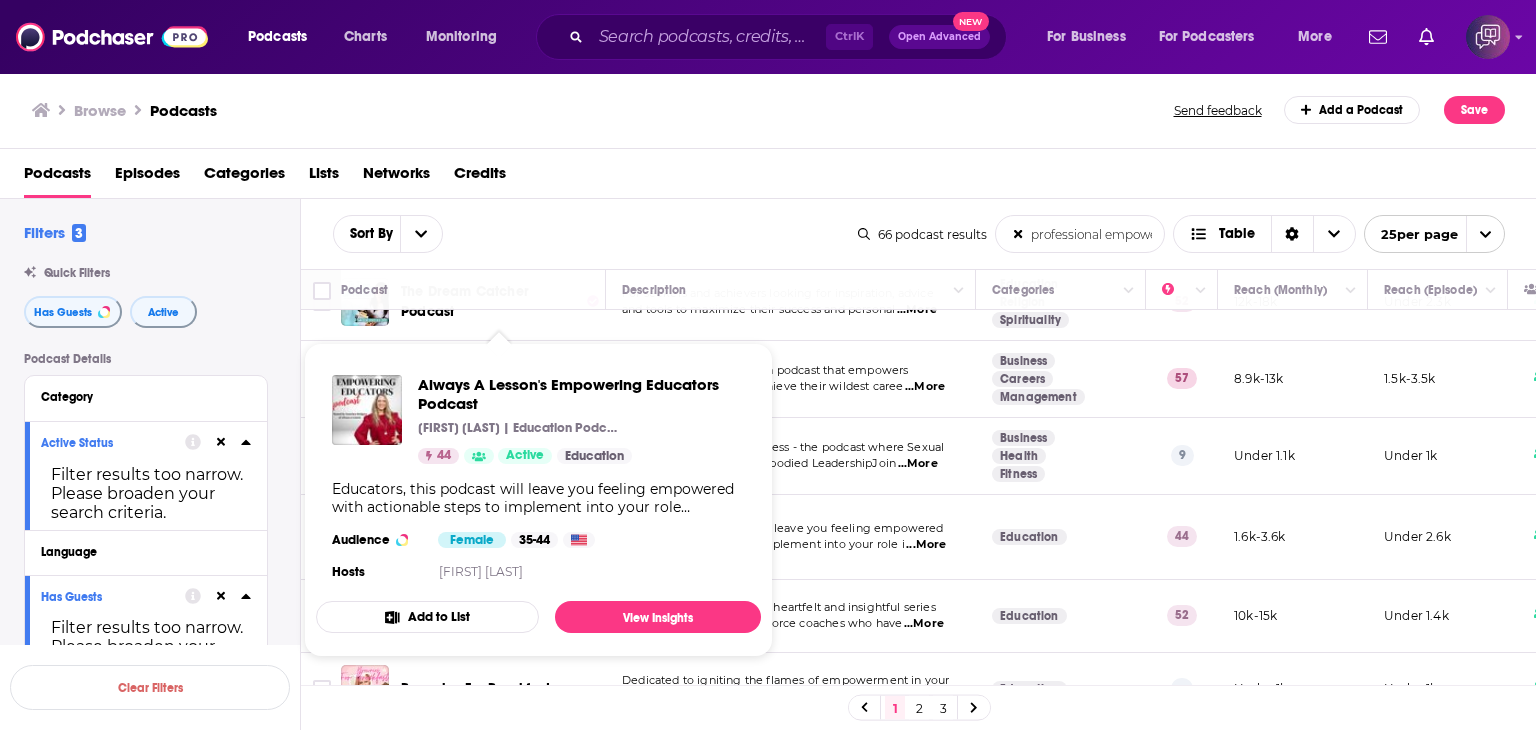 click on "Always A Lesson's Empowering Educators Podcast Gretchen Bridgers | Education Podcast Network 44 Active Education Educators, this podcast will leave you feeling empowered with actionable steps to implement into your role immediately. Gretchen shares stories, lessons learned and practical tips. Buckle up for a transformation unlike no other!
Listen as you work out, clean the house, do errands and so much more. This show is an excellent source of professional development, inspiration, empowerment, as well as techniques and strategies that are best practices. Lessons shared applicable to all educators!. #education  Audience Female 35-44 Hosts   Gretchen Schultek Bridgers Add to List View Insights" at bounding box center (538, 500) 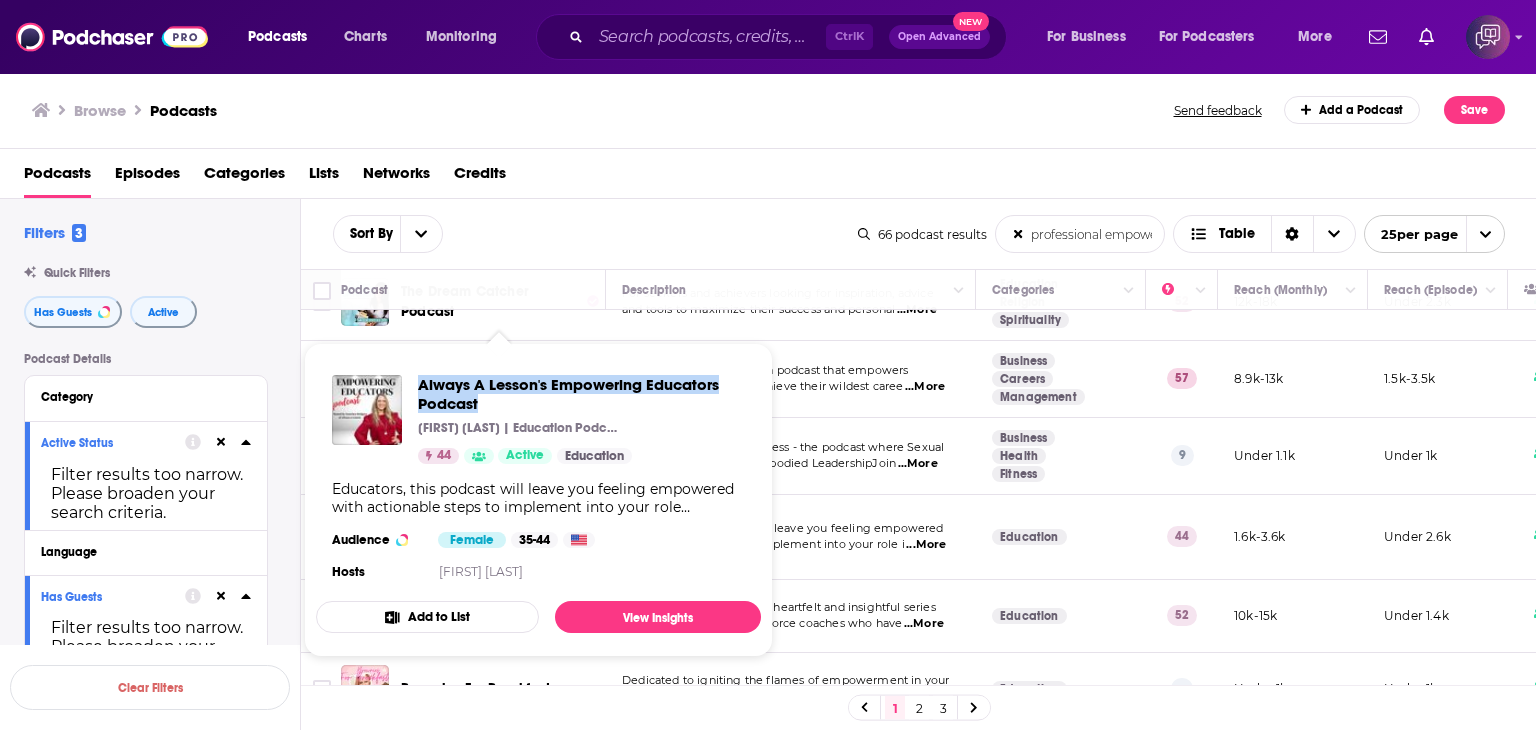 drag, startPoint x: 416, startPoint y: 353, endPoint x: 492, endPoint y: 399, distance: 88.83693 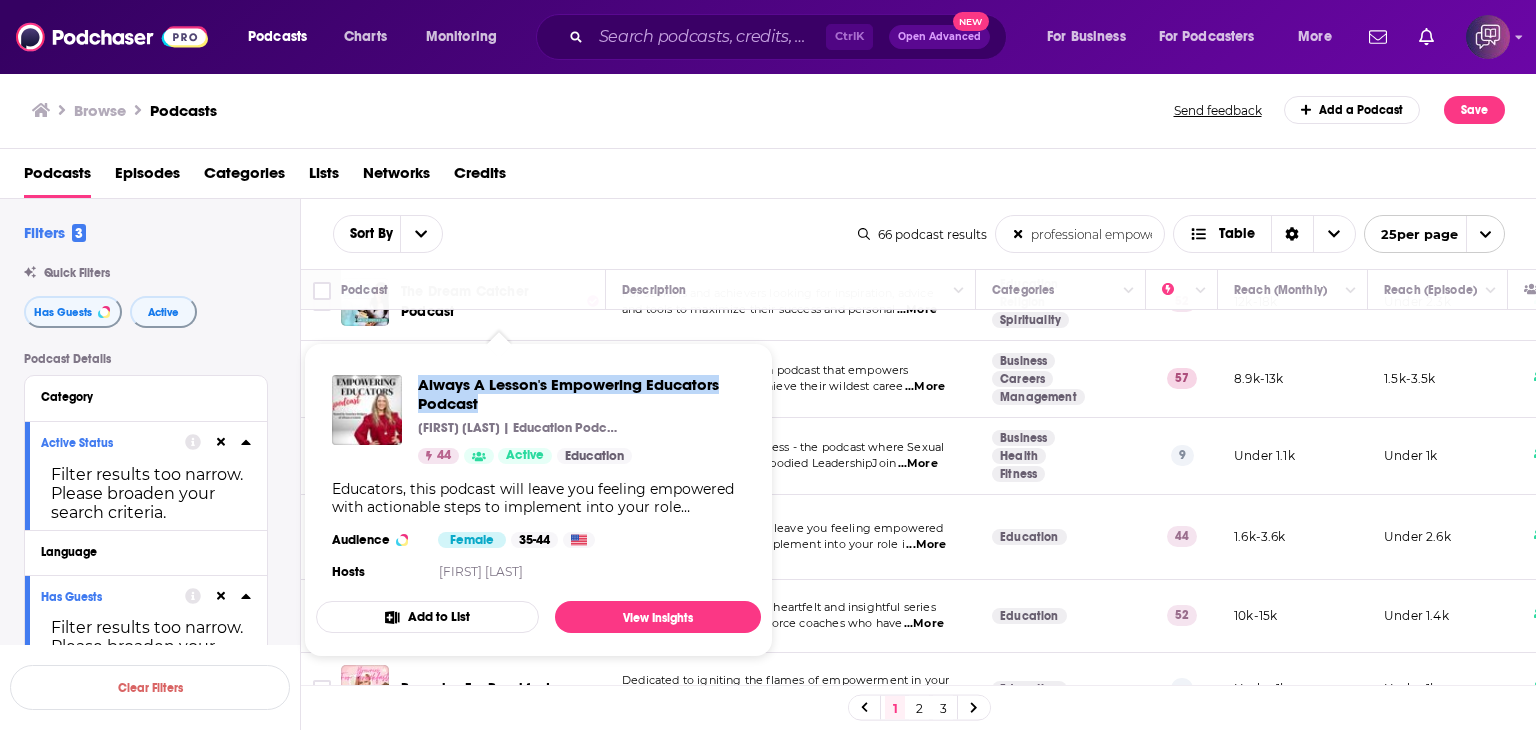 click on "Always A Lesson's Empowering Educators Podcast Gretchen Bridgers | Education Podcast Network 44 Active Education Educators, this podcast will leave you feeling empowered with actionable steps to implement into your role immediately. Gretchen shares stories, lessons learned and practical tips. Buckle up for a transformation unlike no other!
Listen as you work out, clean the house, do errands and so much more. This show is an excellent source of professional development, inspiration, empowerment, as well as techniques and strategies that are best practices. Lessons shared applicable to all educators!. #education  Audience Female 35-44 Hosts   Gretchen Schultek Bridgers Add to List View Insights" at bounding box center [538, 500] 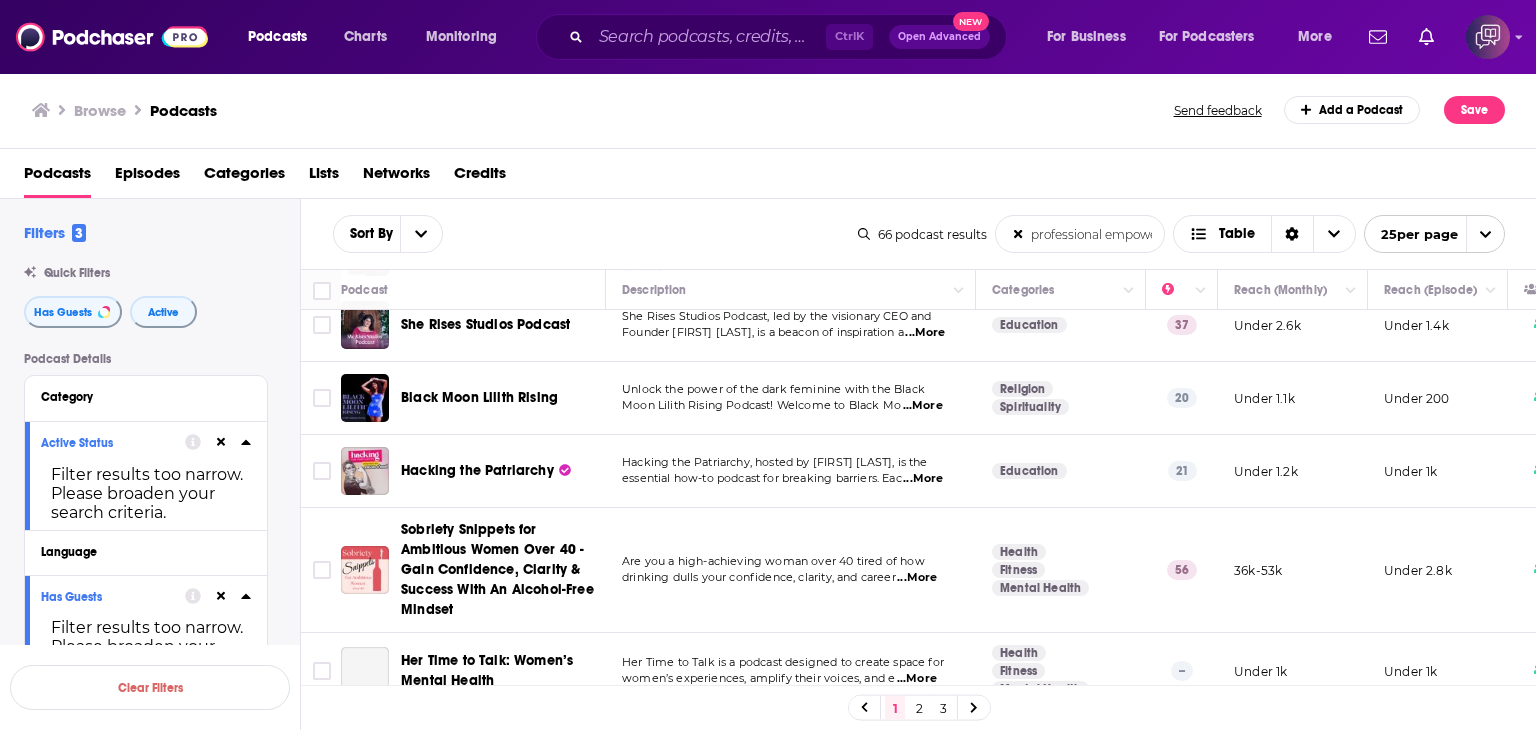 scroll, scrollTop: 1300, scrollLeft: 0, axis: vertical 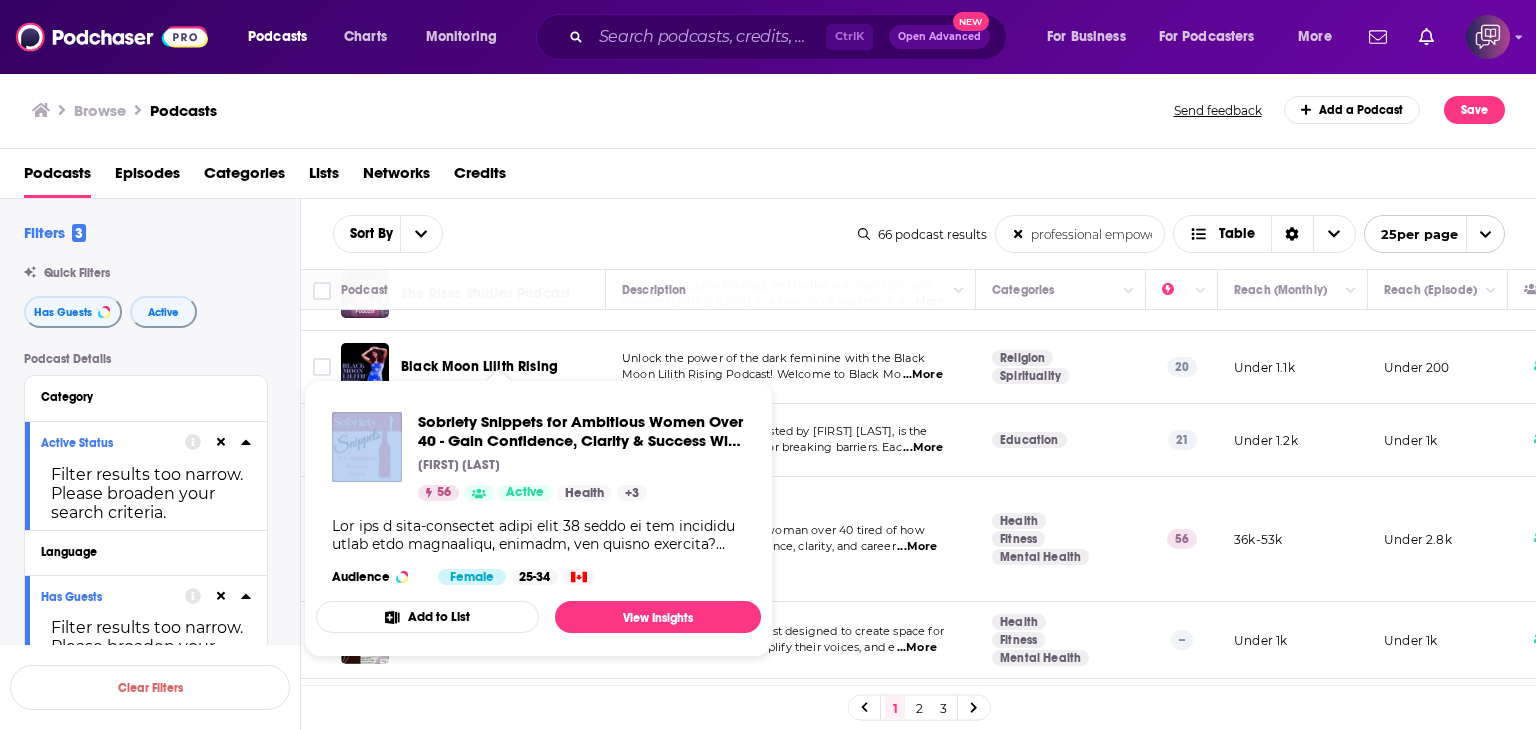 drag, startPoint x: 416, startPoint y: 405, endPoint x: 399, endPoint y: 428, distance: 28.600698 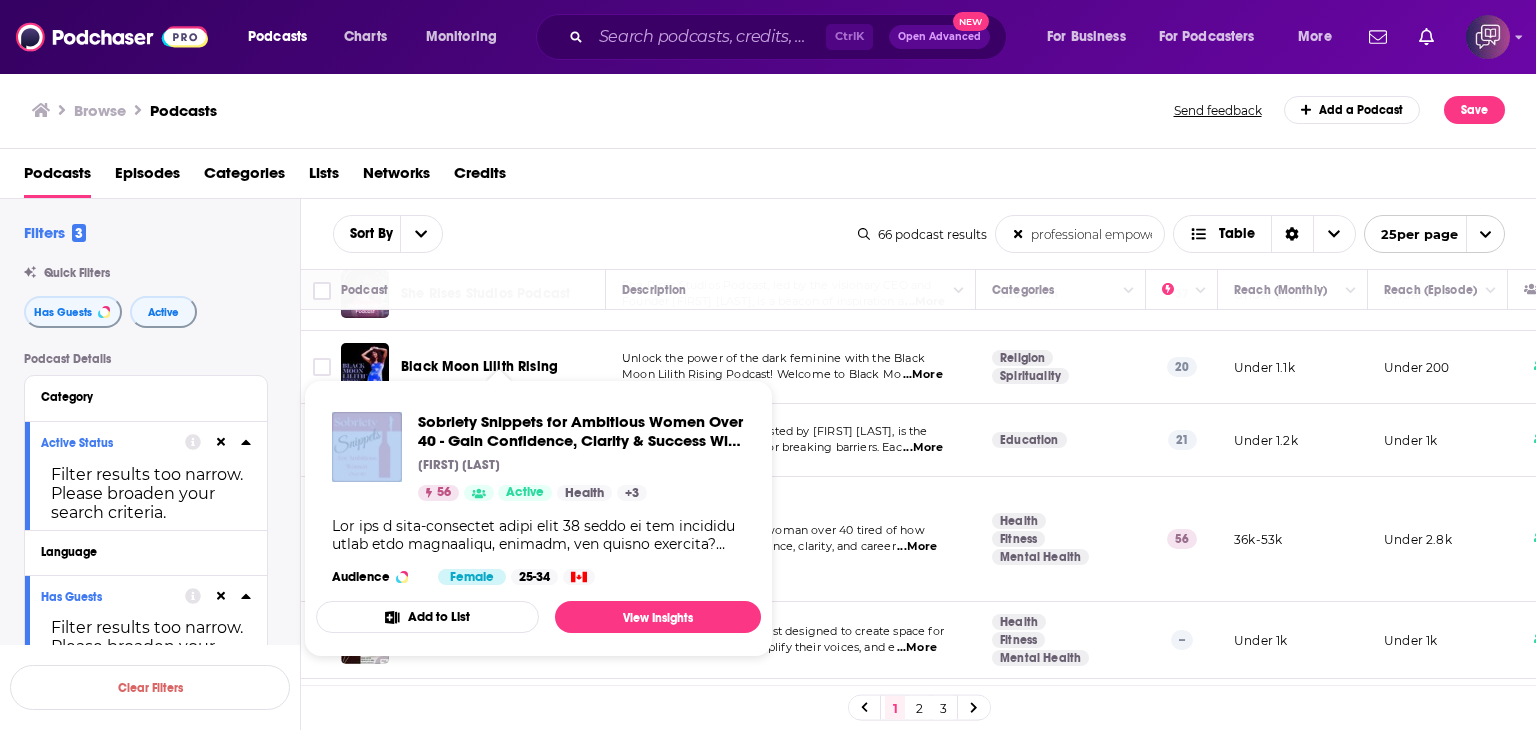 click on "Sobriety Snippets for Ambitious Women Over 40 - Gain Confidence, Clarity & Success With An Alcohol-Free Mindset Becca Jacobson 56 Active Health + 3 Audience Female 25-34" at bounding box center (538, 498) 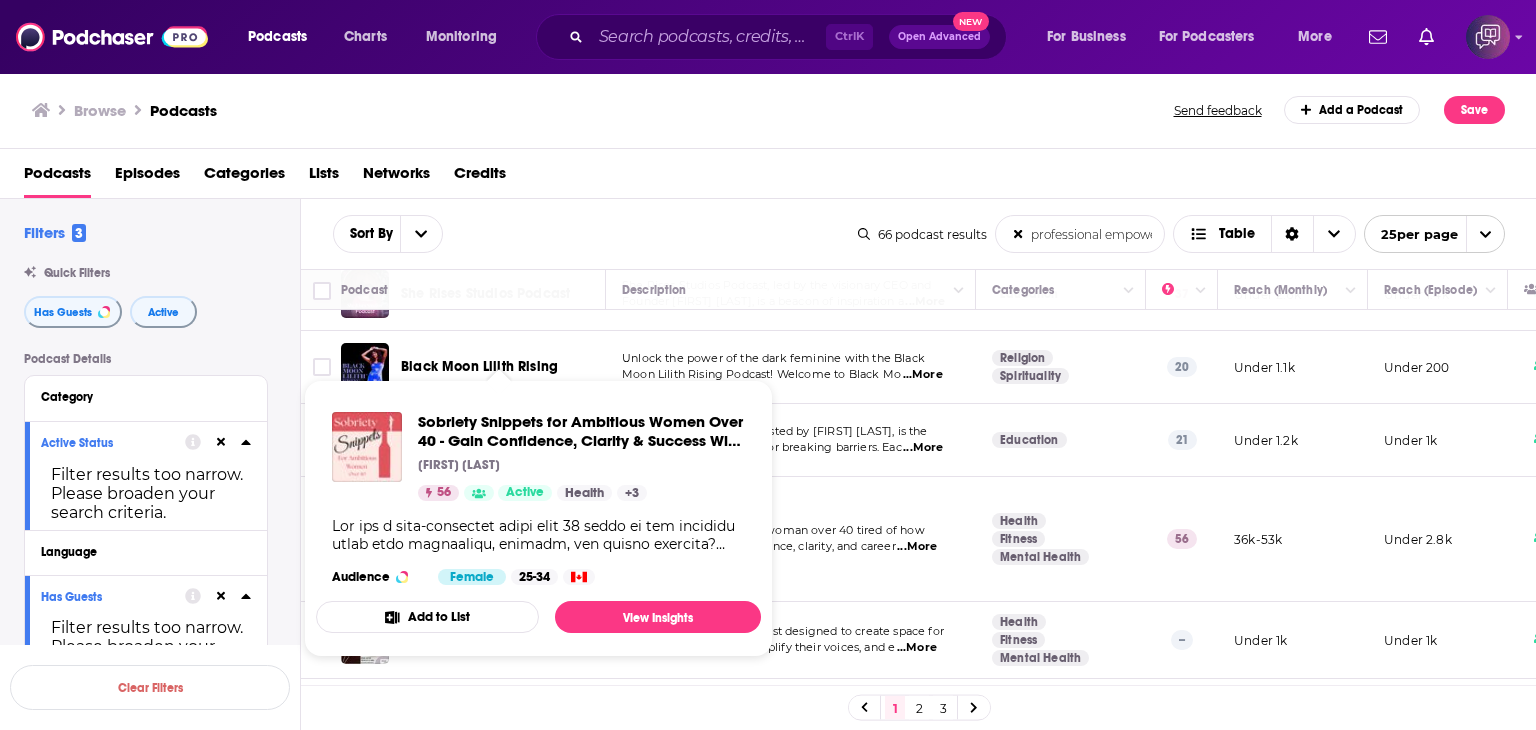 click on "Browse Podcasts" at bounding box center [604, 110] 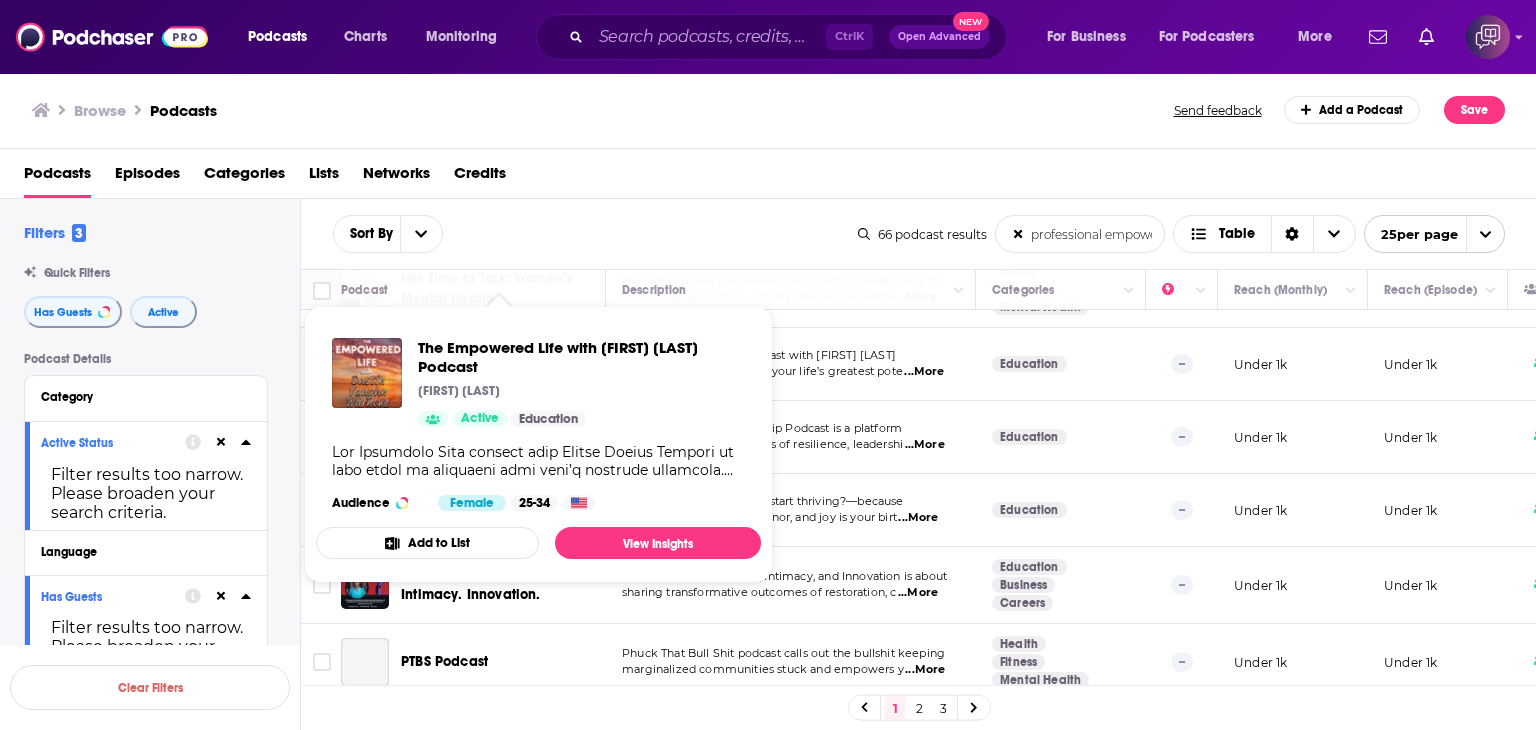 scroll, scrollTop: 1652, scrollLeft: 0, axis: vertical 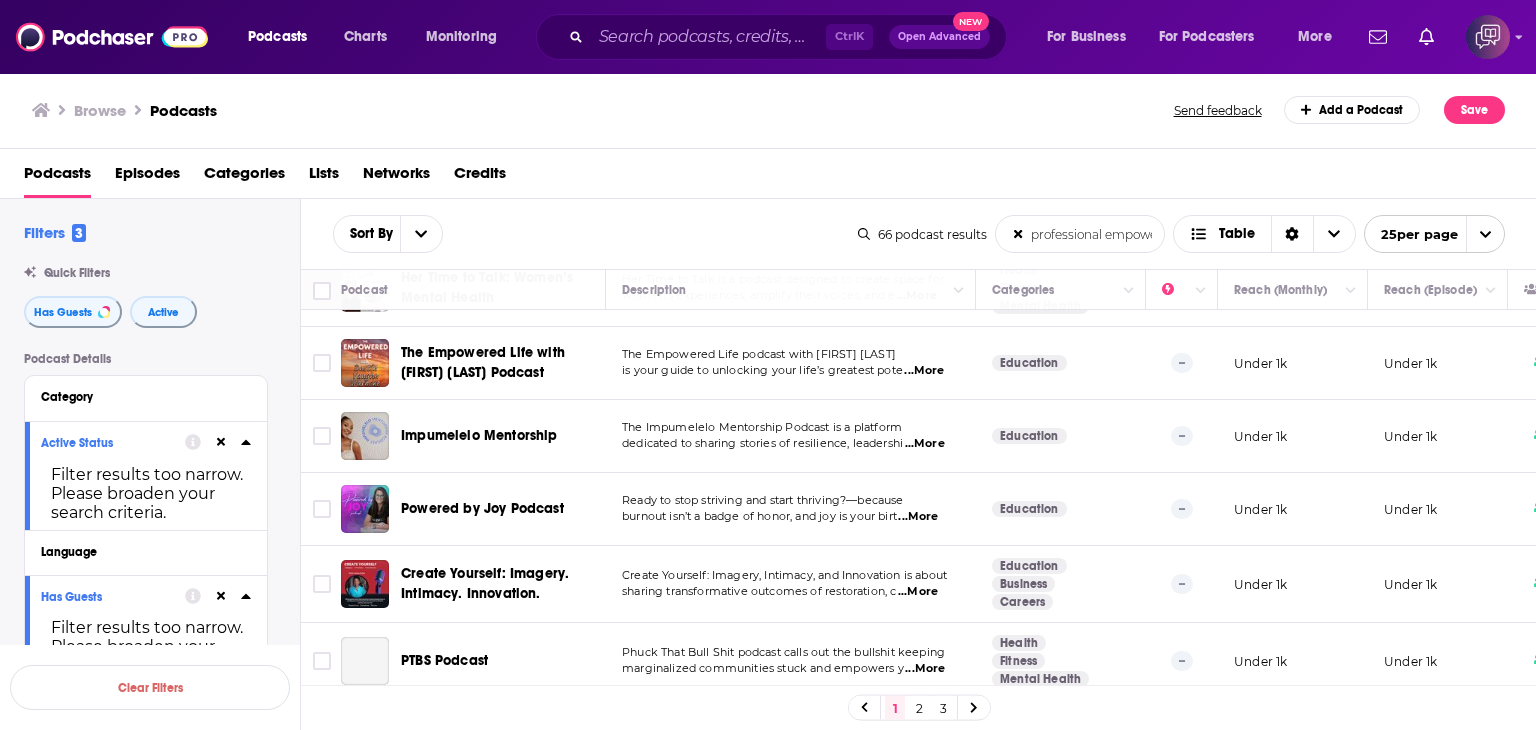 click on "2" at bounding box center [919, 708] 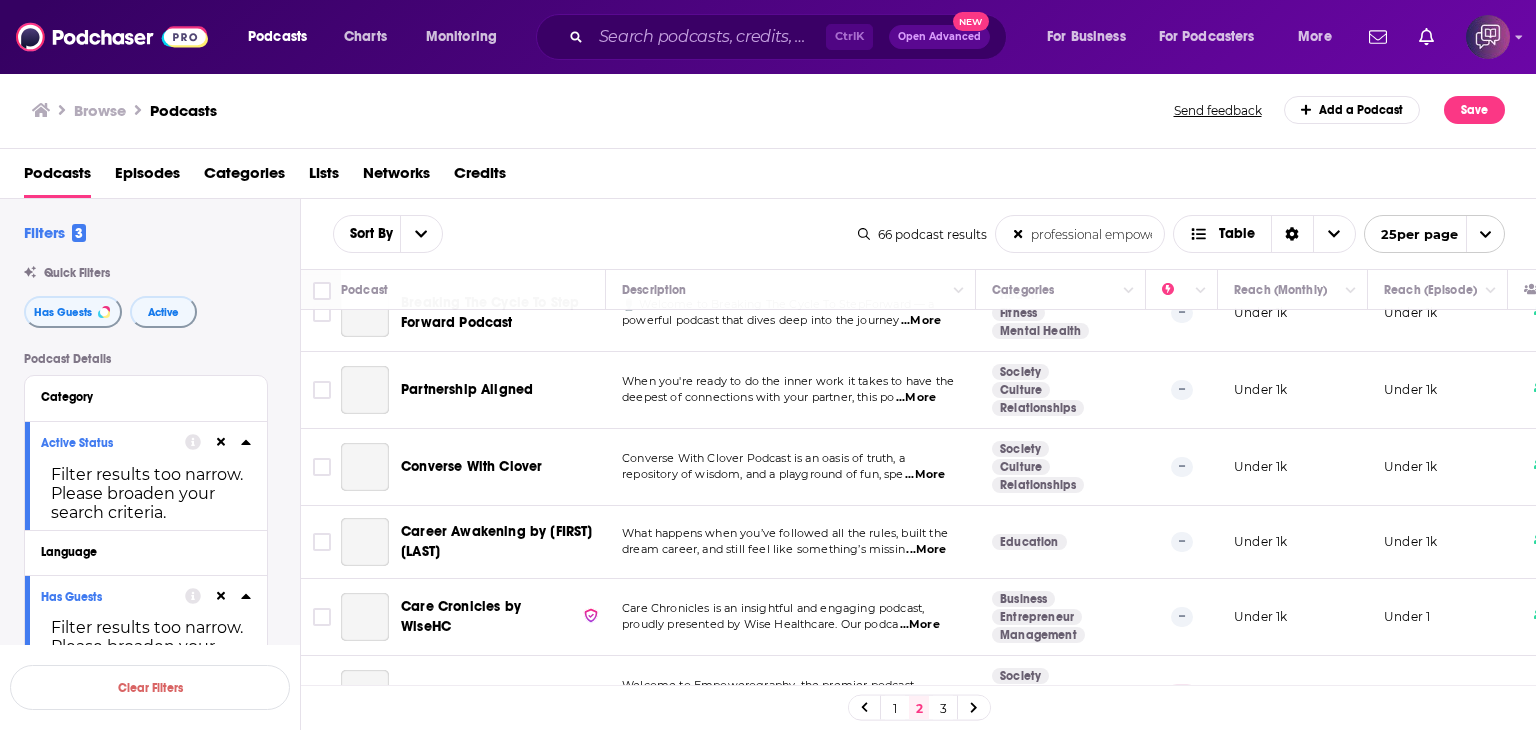 scroll, scrollTop: 1676, scrollLeft: 0, axis: vertical 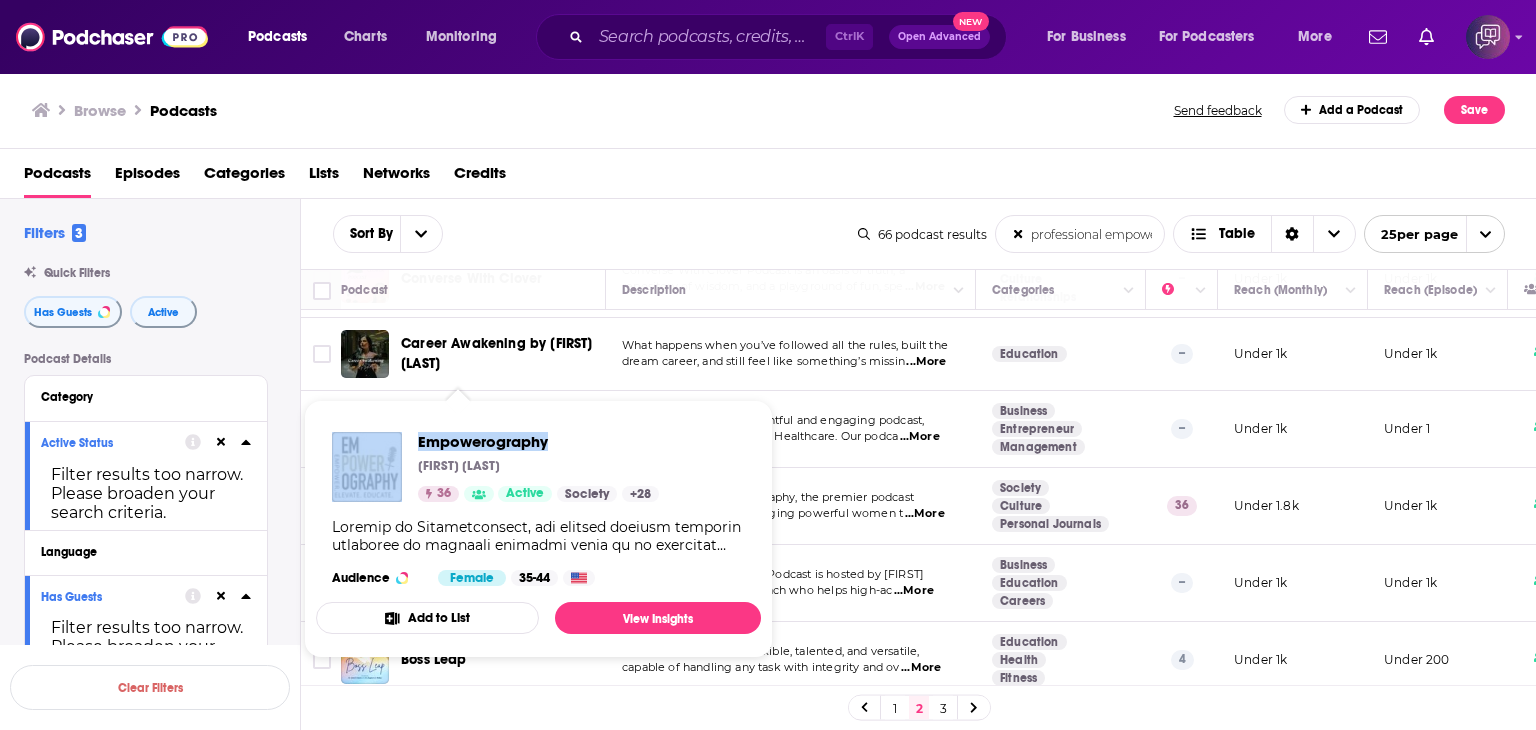 drag, startPoint x: 403, startPoint y: 425, endPoint x: 561, endPoint y: 429, distance: 158.05063 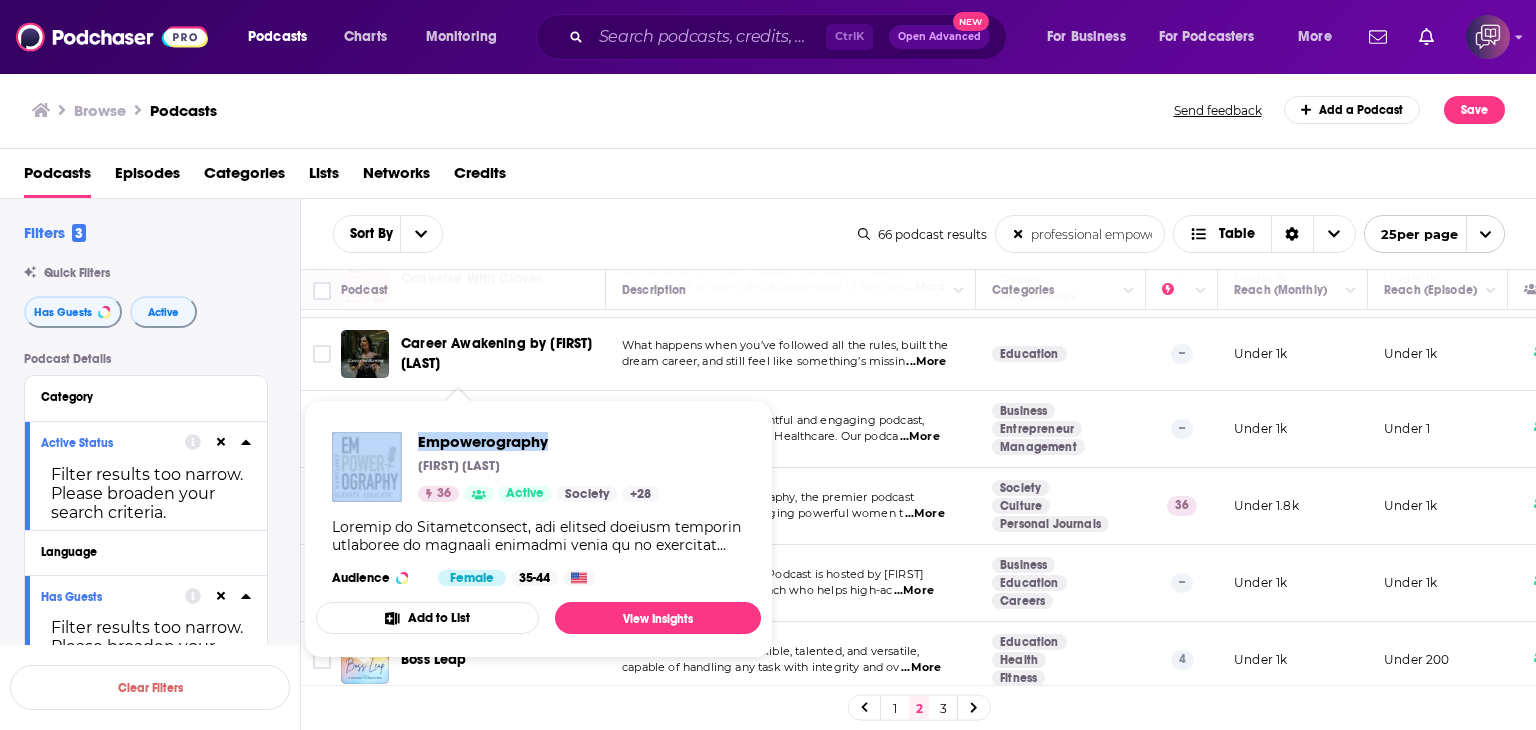 click on "Empowerography Brad Walsh 36 Active Society + 28 Audience Female 35-44" at bounding box center (538, 509) 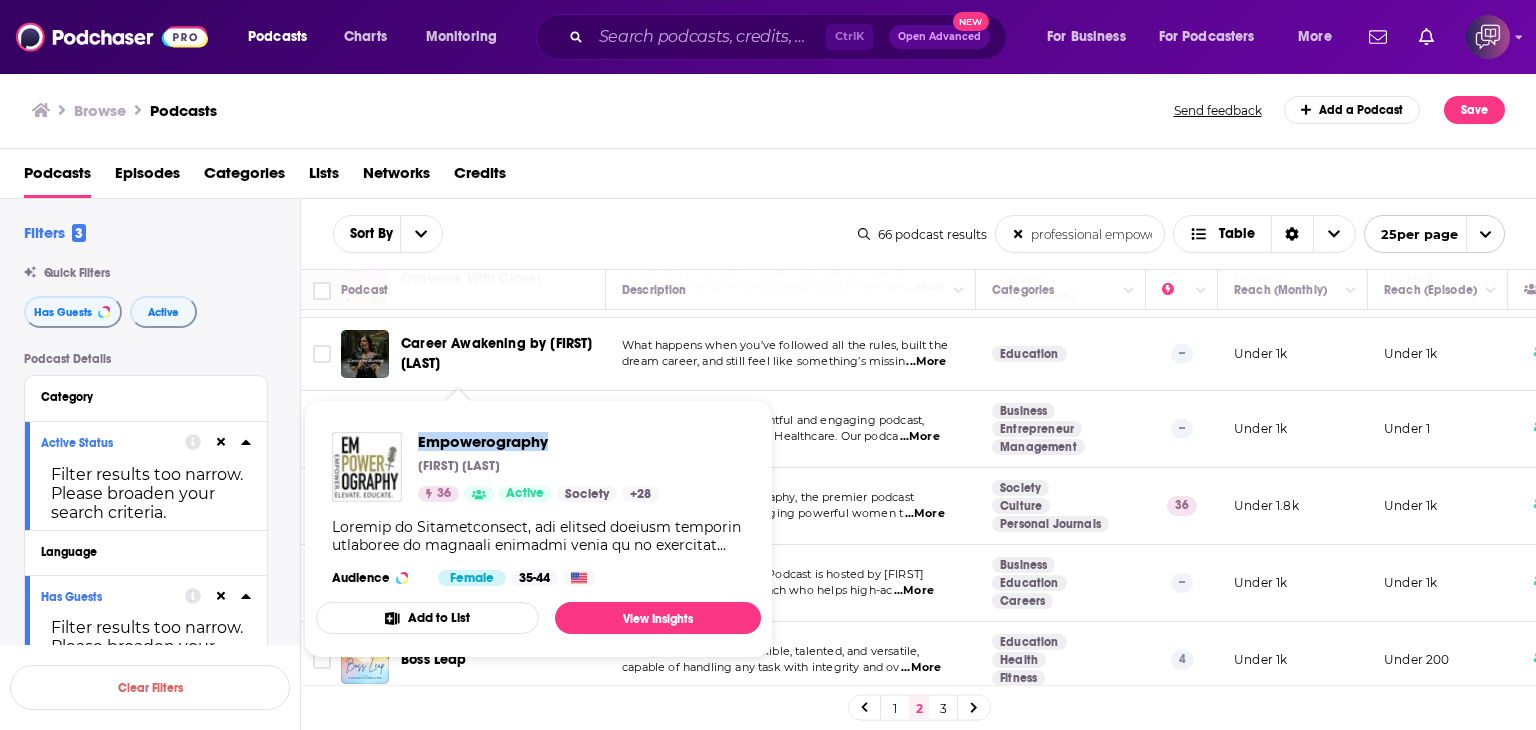 drag, startPoint x: 420, startPoint y: 421, endPoint x: 596, endPoint y: 432, distance: 176.34341 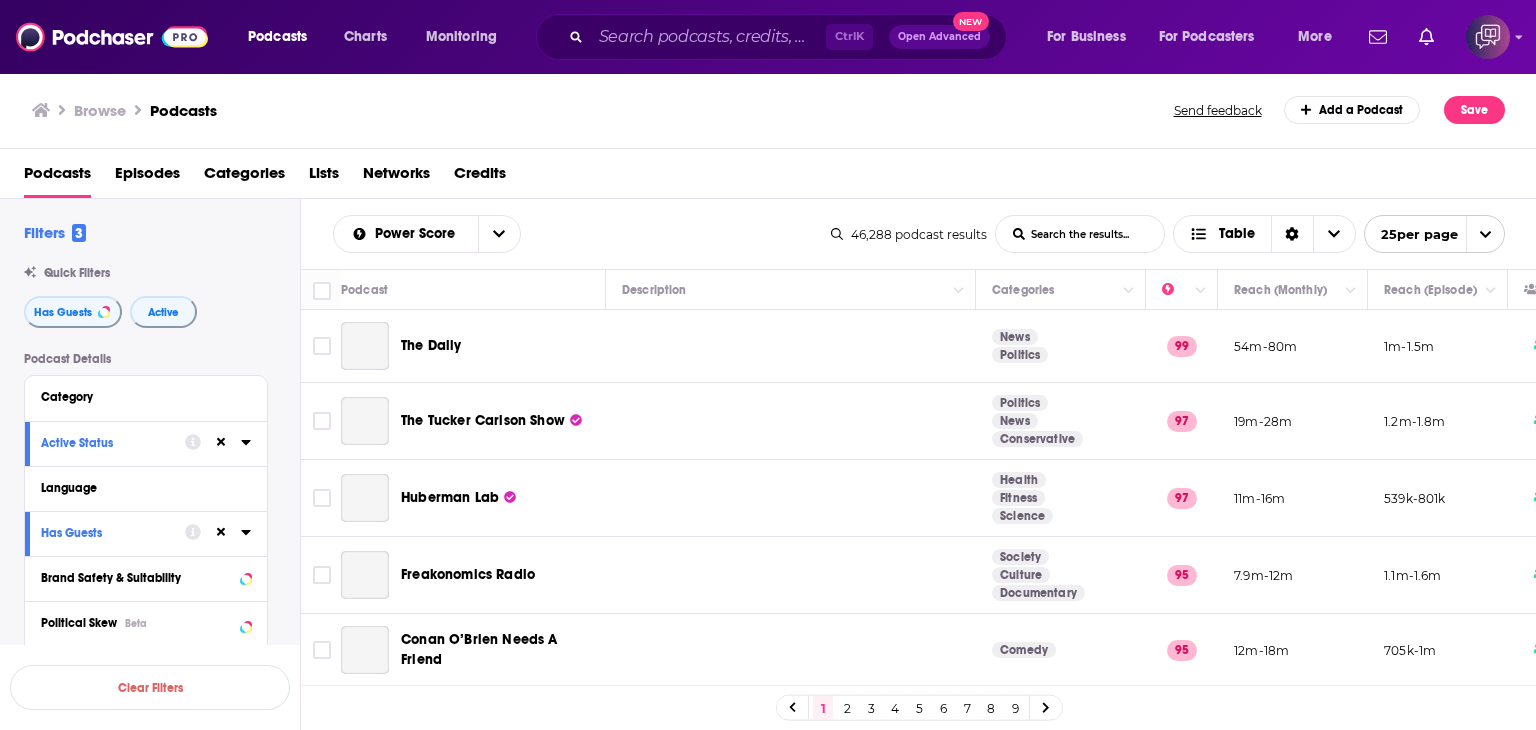 scroll, scrollTop: 0, scrollLeft: 0, axis: both 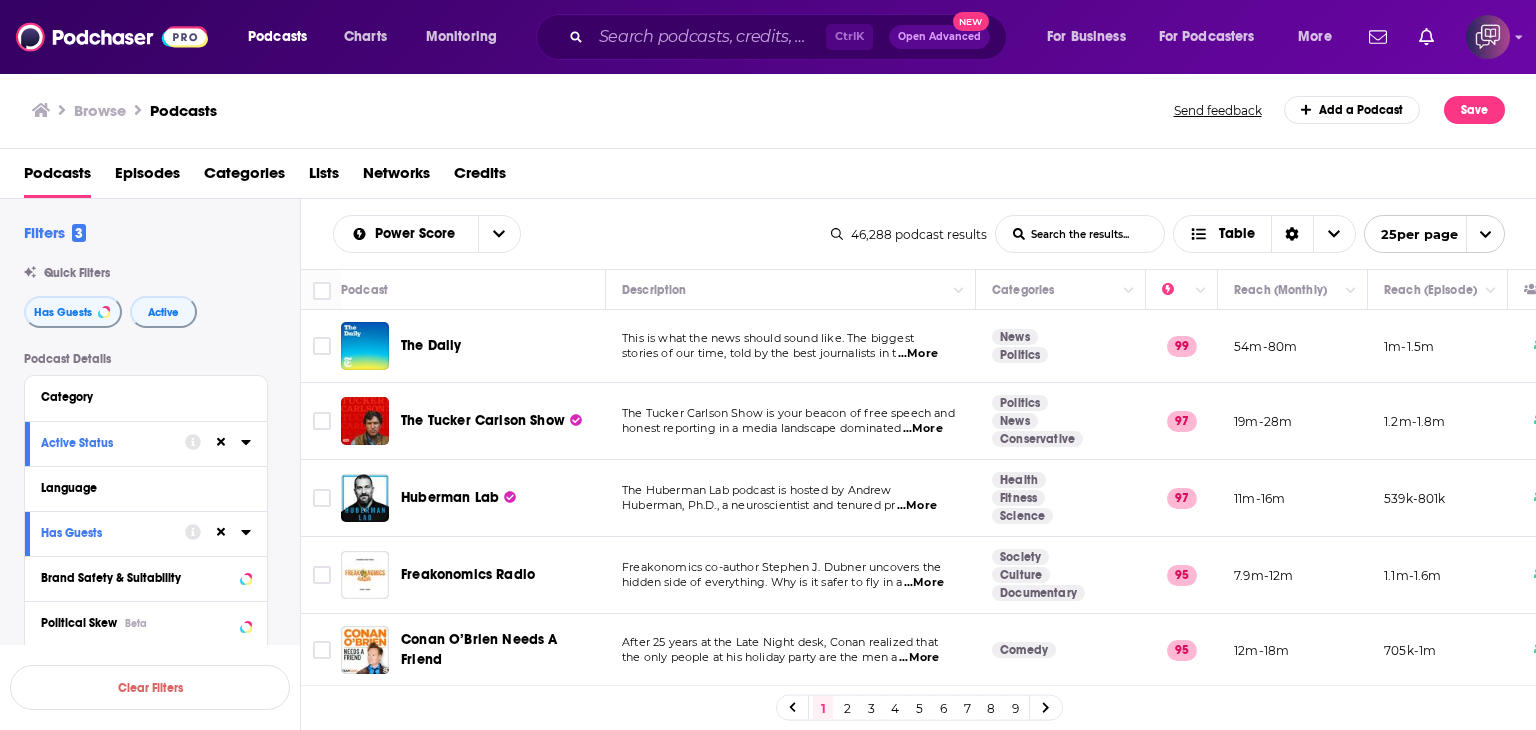 click on "List Search Input" at bounding box center [1080, 234] 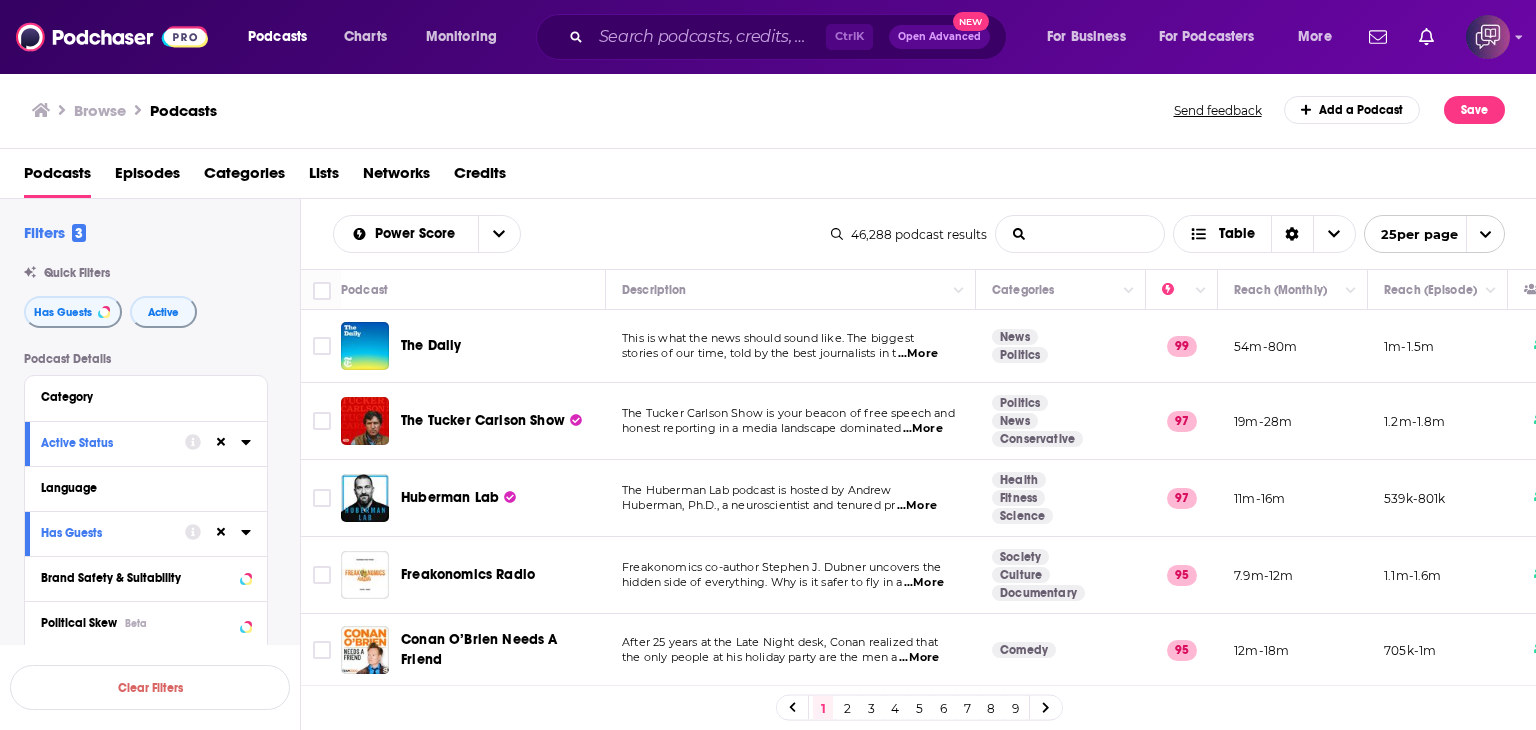 paste on "Transformational Leadership Coach" 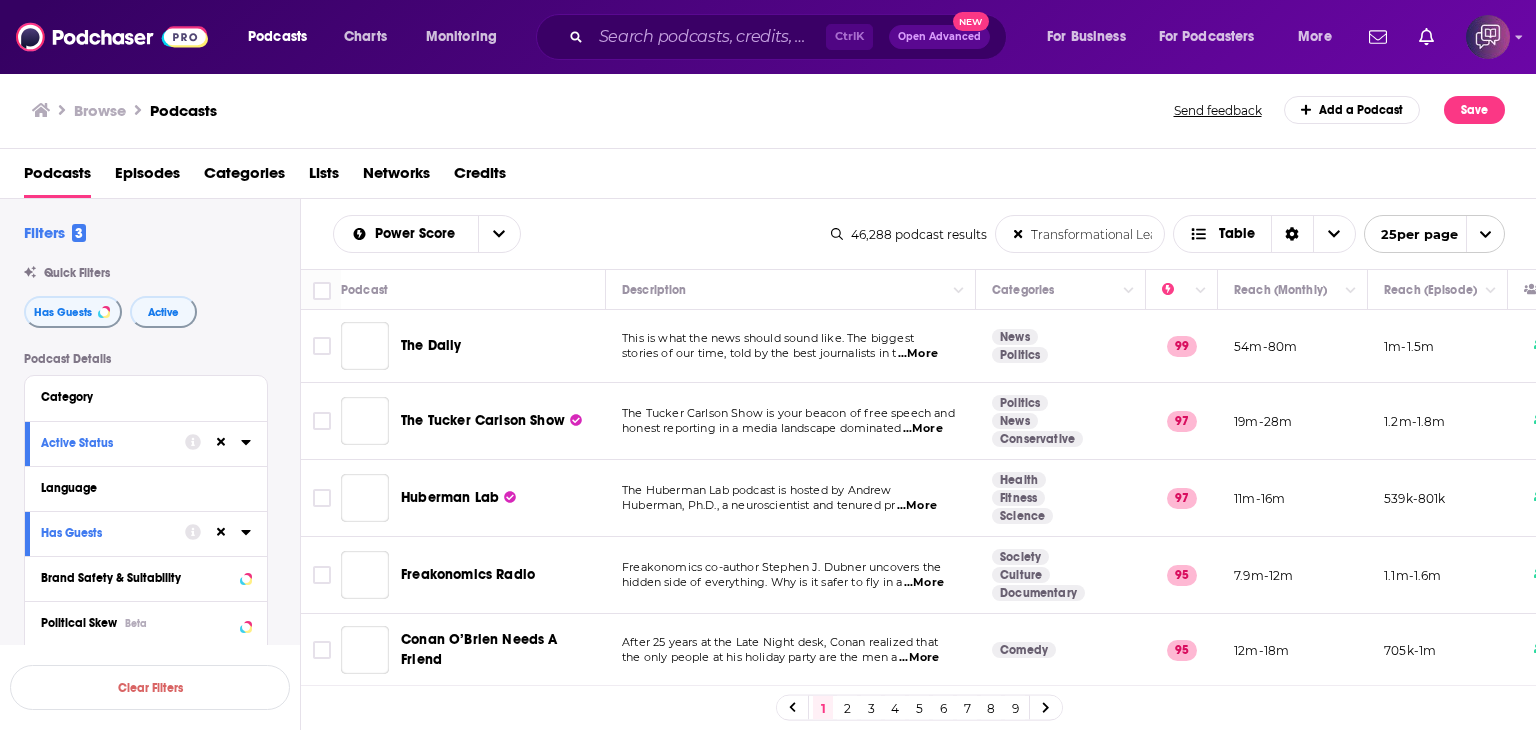 scroll, scrollTop: 0, scrollLeft: 88, axis: horizontal 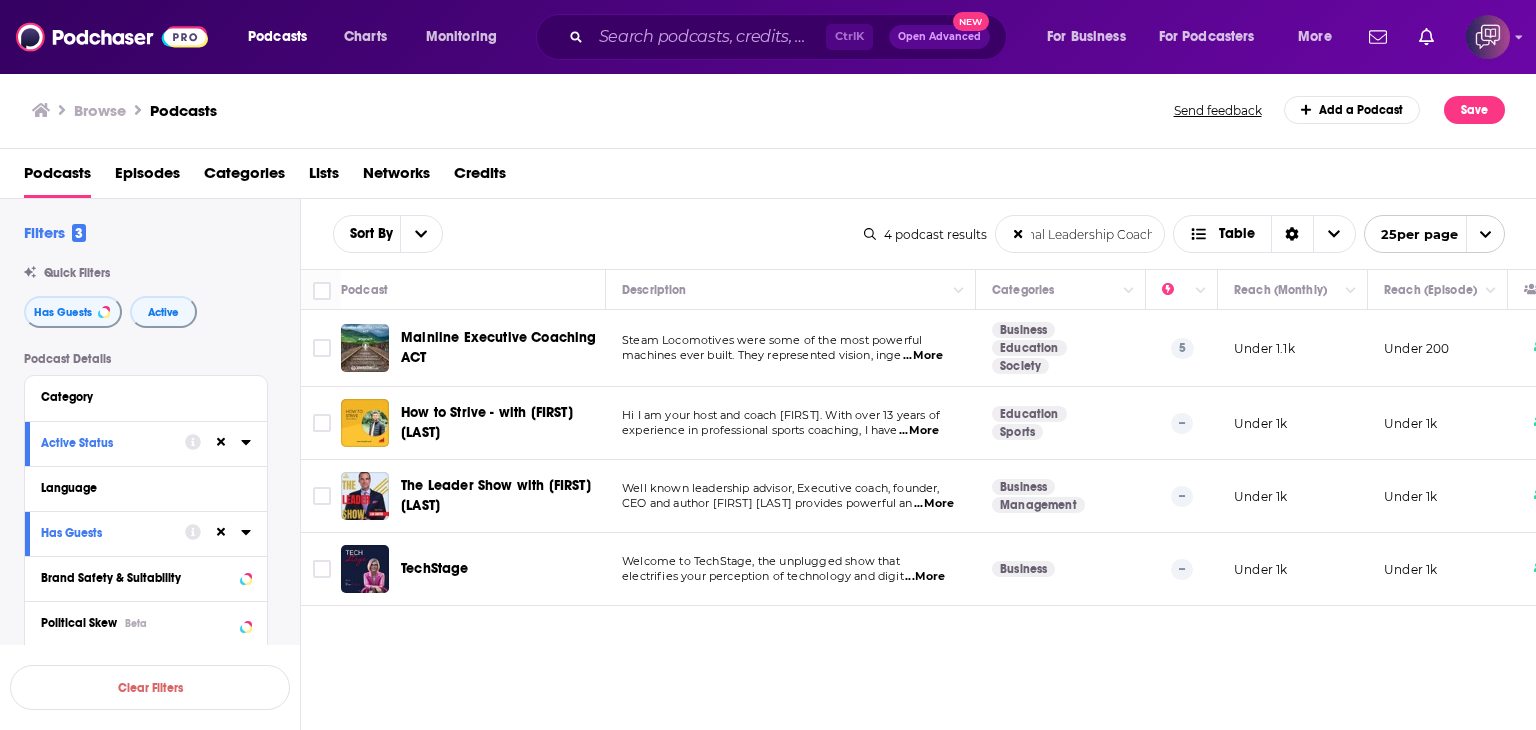 drag, startPoint x: 1032, startPoint y: 229, endPoint x: 1162, endPoint y: 250, distance: 131.68523 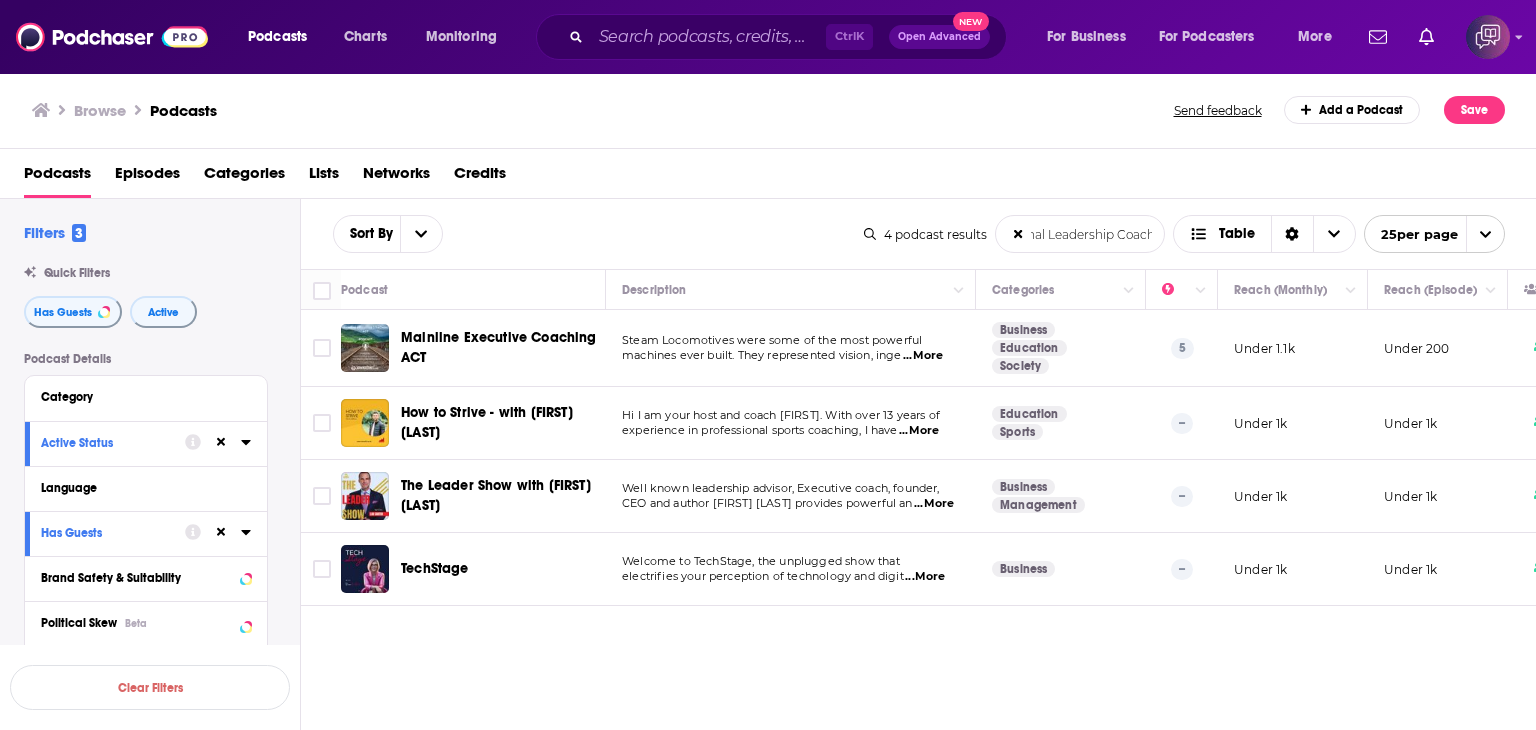 click on "Transformational Leadership Coach" at bounding box center [1080, 234] 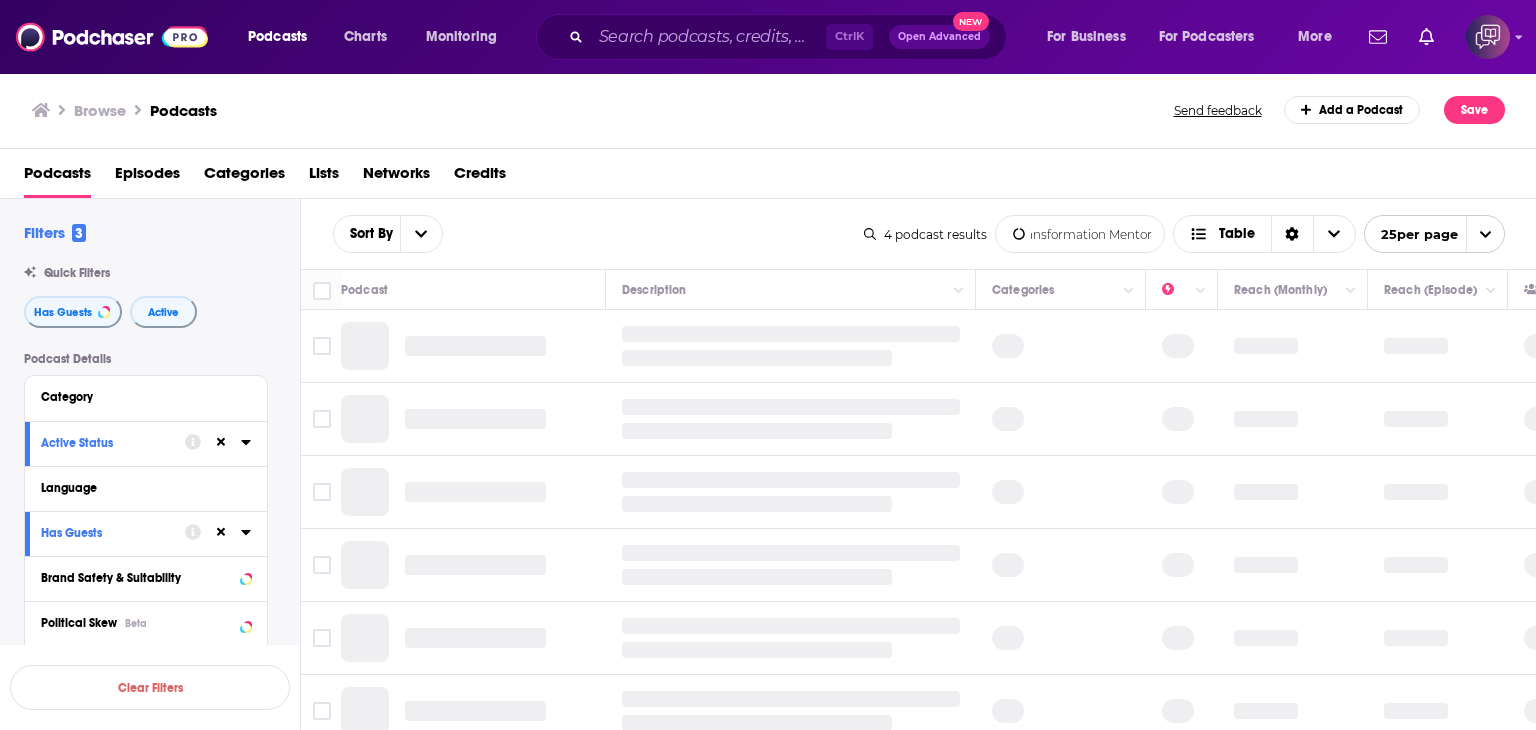 scroll, scrollTop: 0, scrollLeft: 56, axis: horizontal 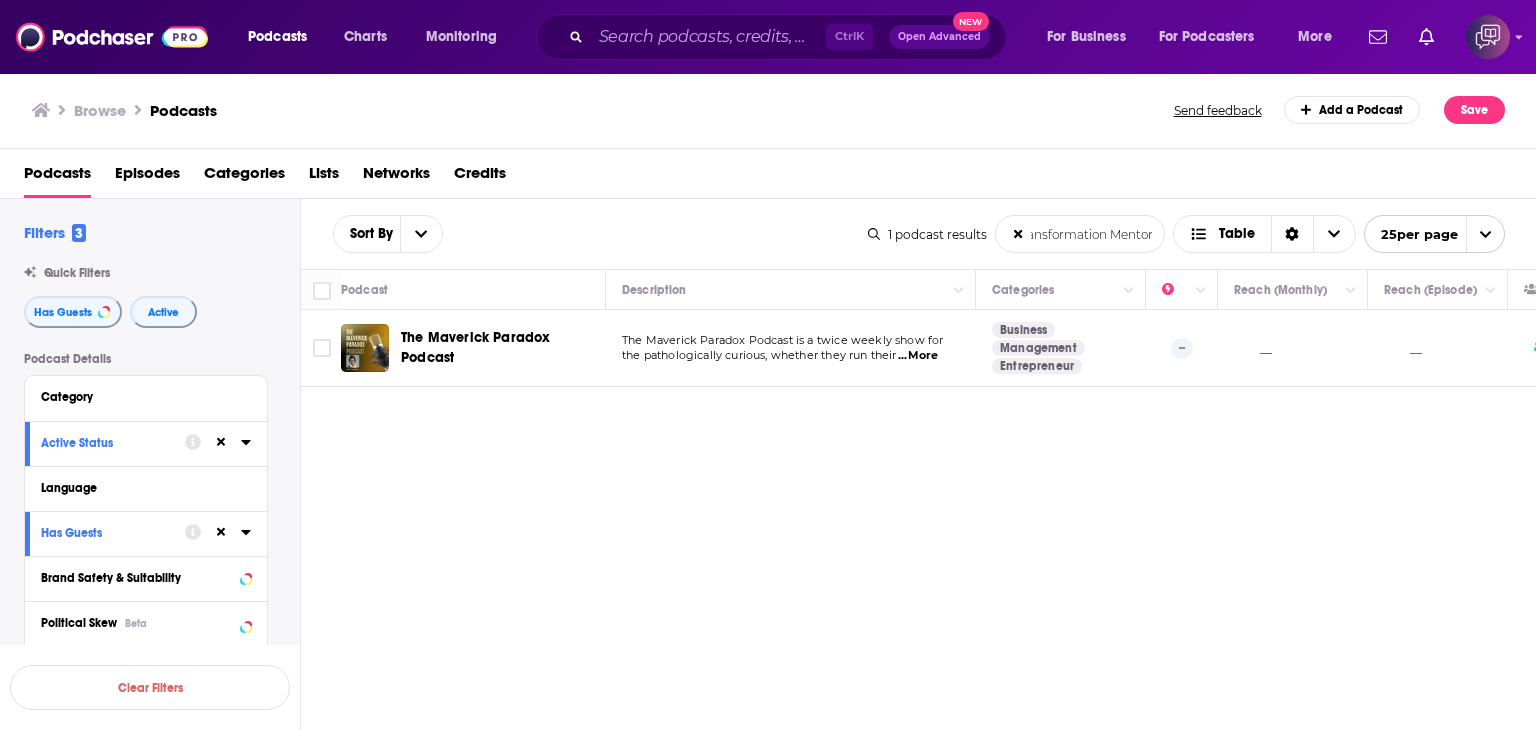 type on "Global Transformation Mentor" 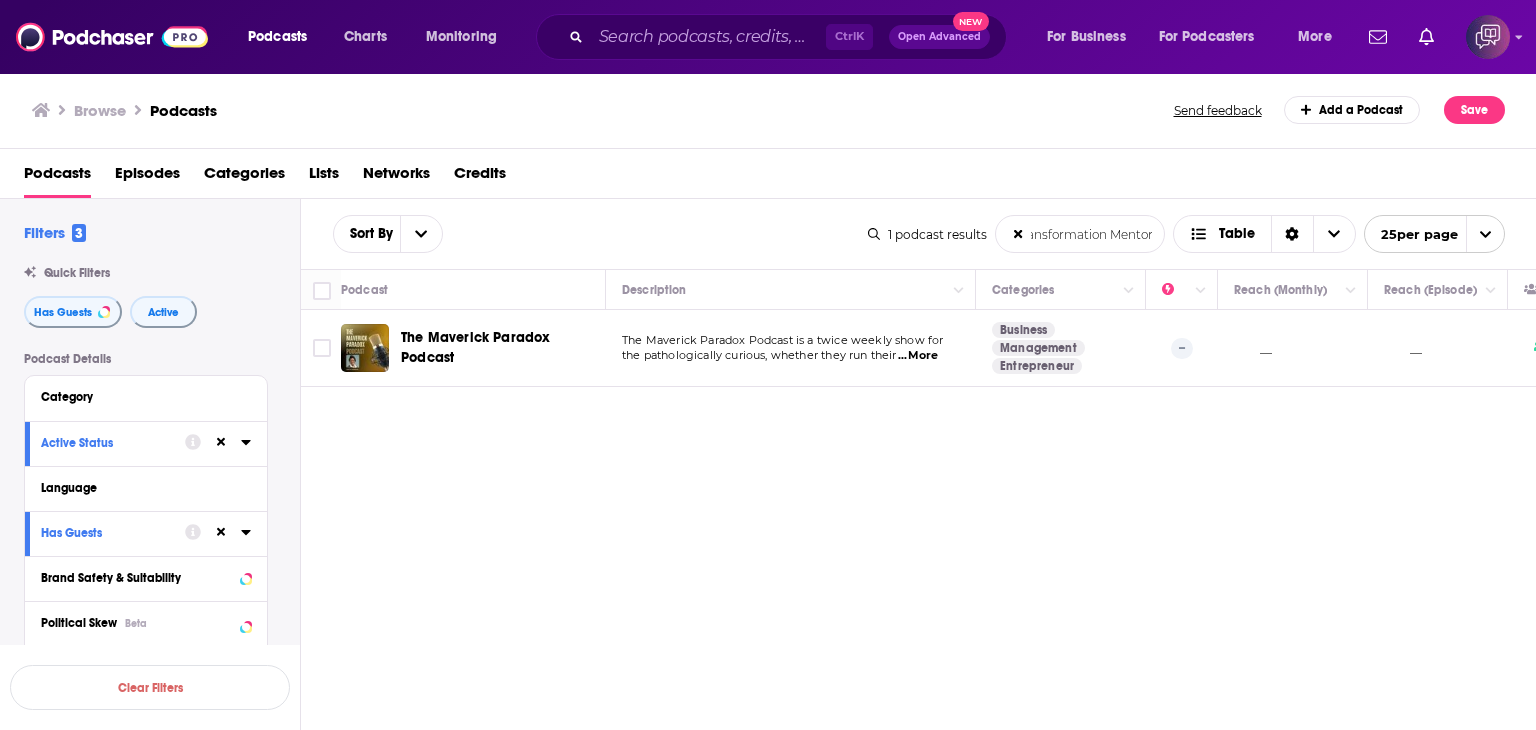 scroll, scrollTop: 0, scrollLeft: 0, axis: both 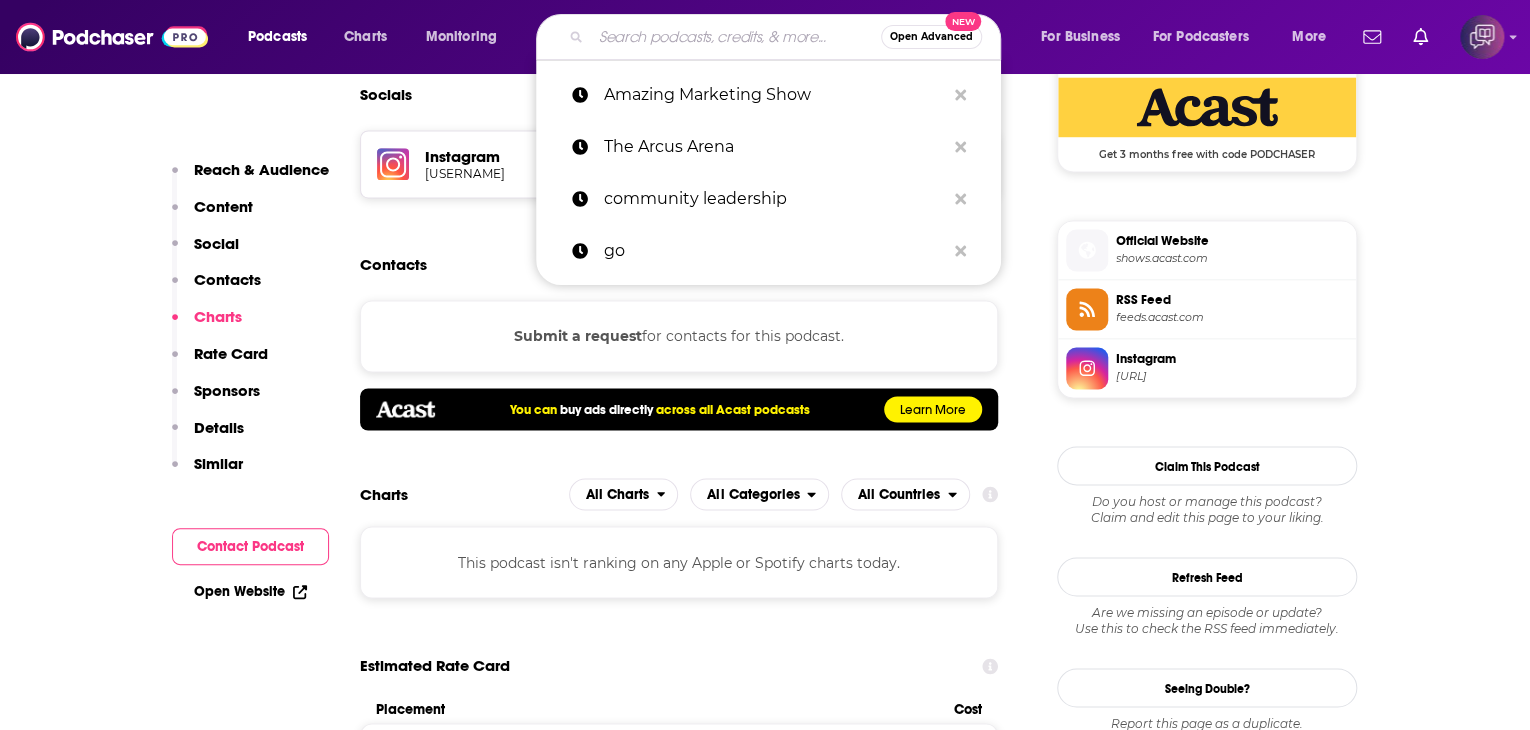 click at bounding box center (736, 37) 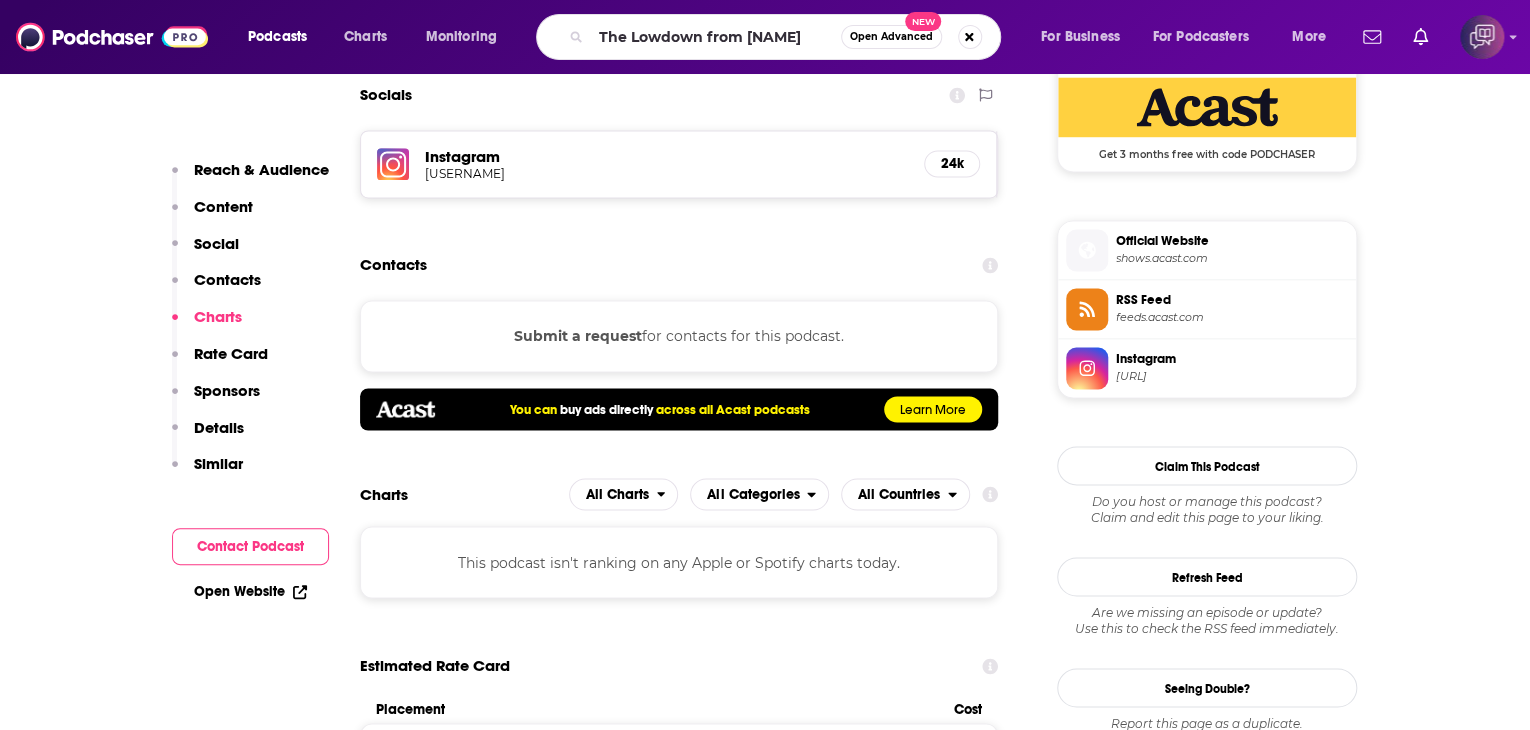 scroll, scrollTop: 0, scrollLeft: 0, axis: both 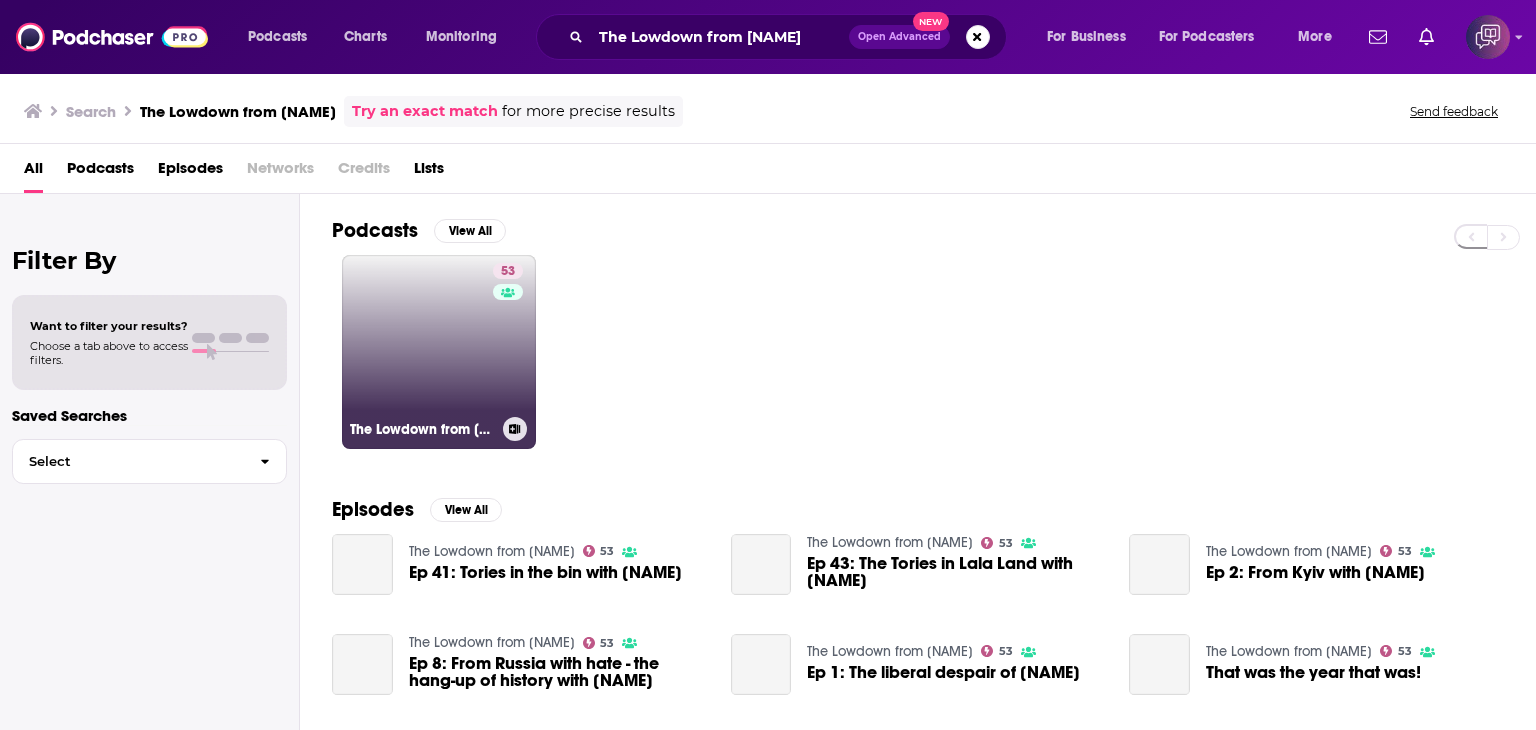 click on "53 The Lowdown from Nick Cohen" at bounding box center [439, 352] 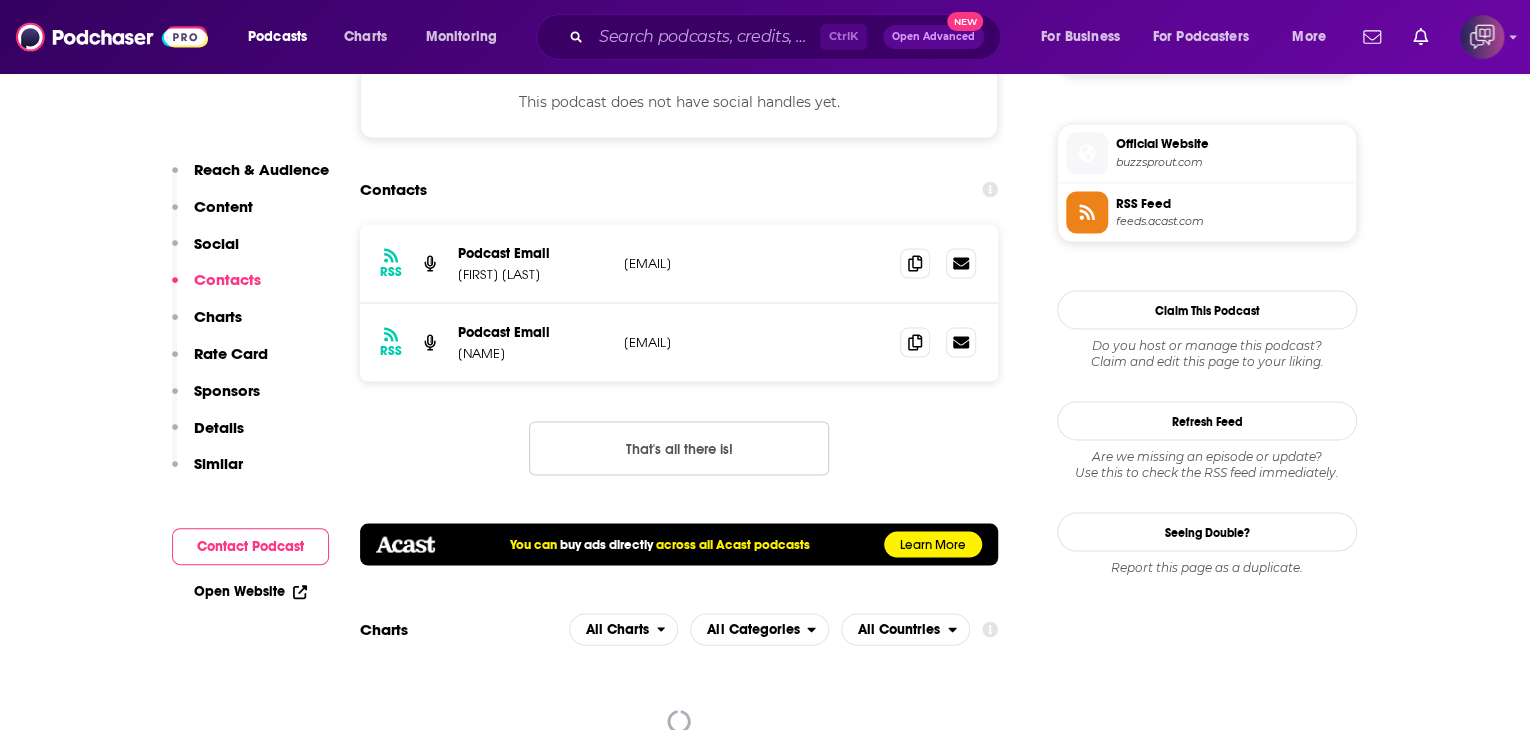 scroll, scrollTop: 1800, scrollLeft: 0, axis: vertical 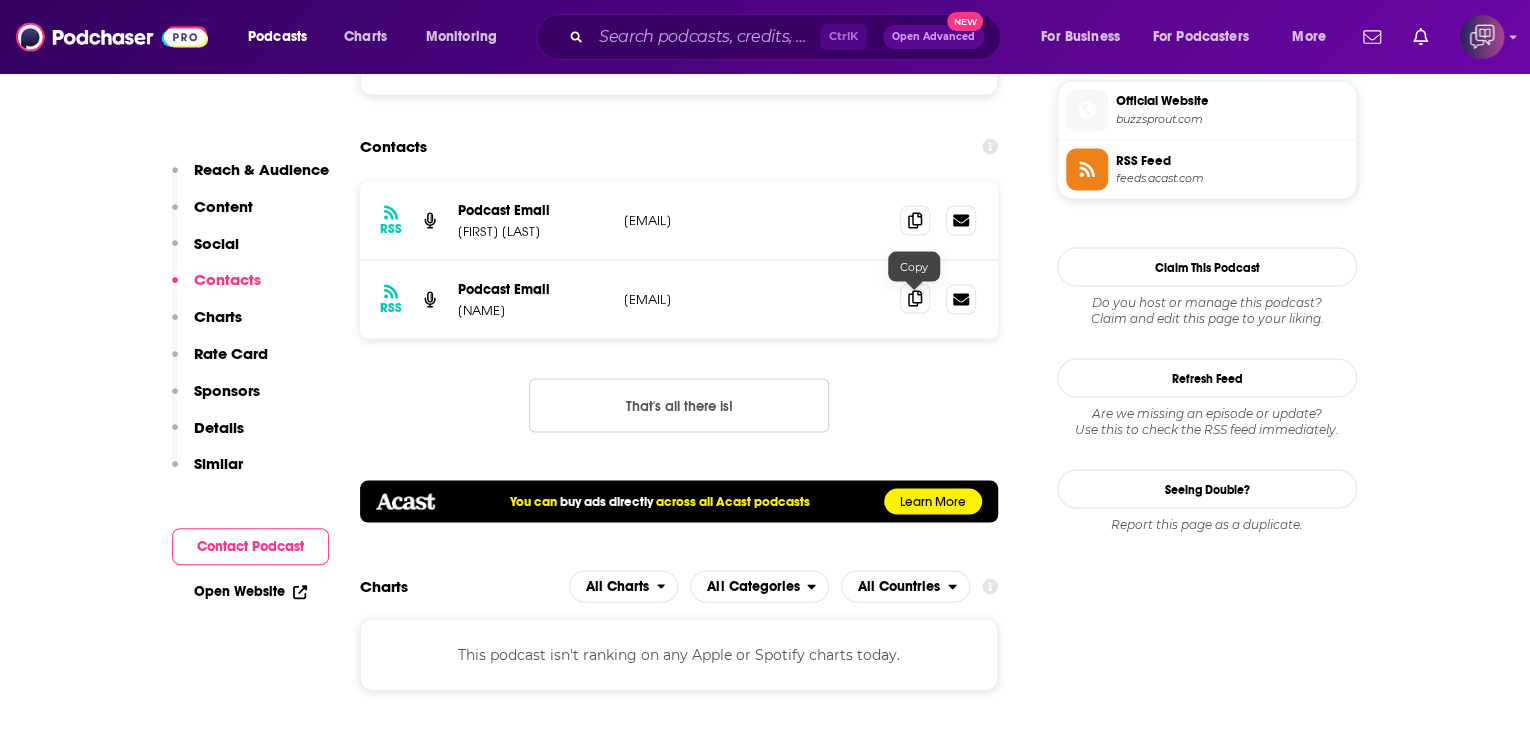 click 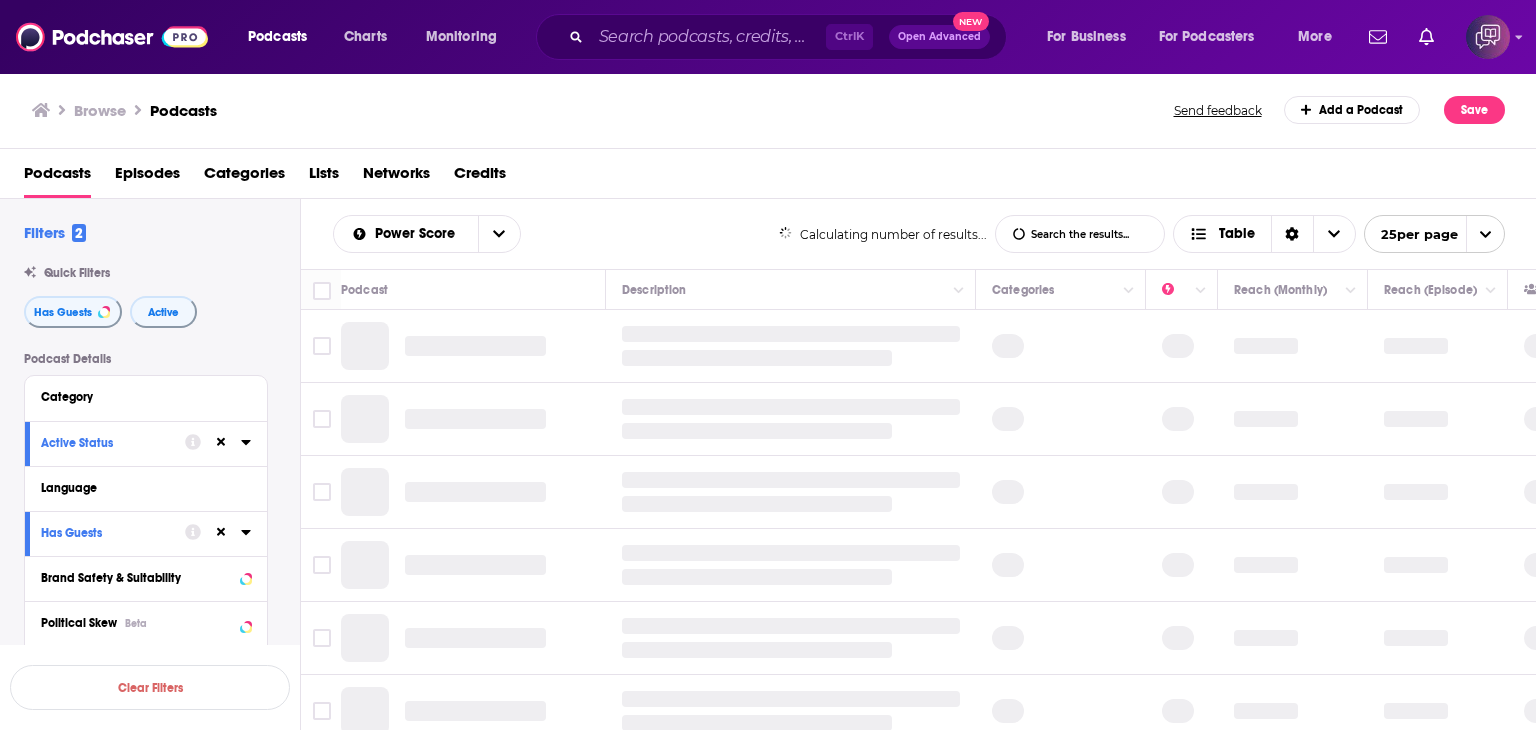 scroll, scrollTop: 0, scrollLeft: 0, axis: both 